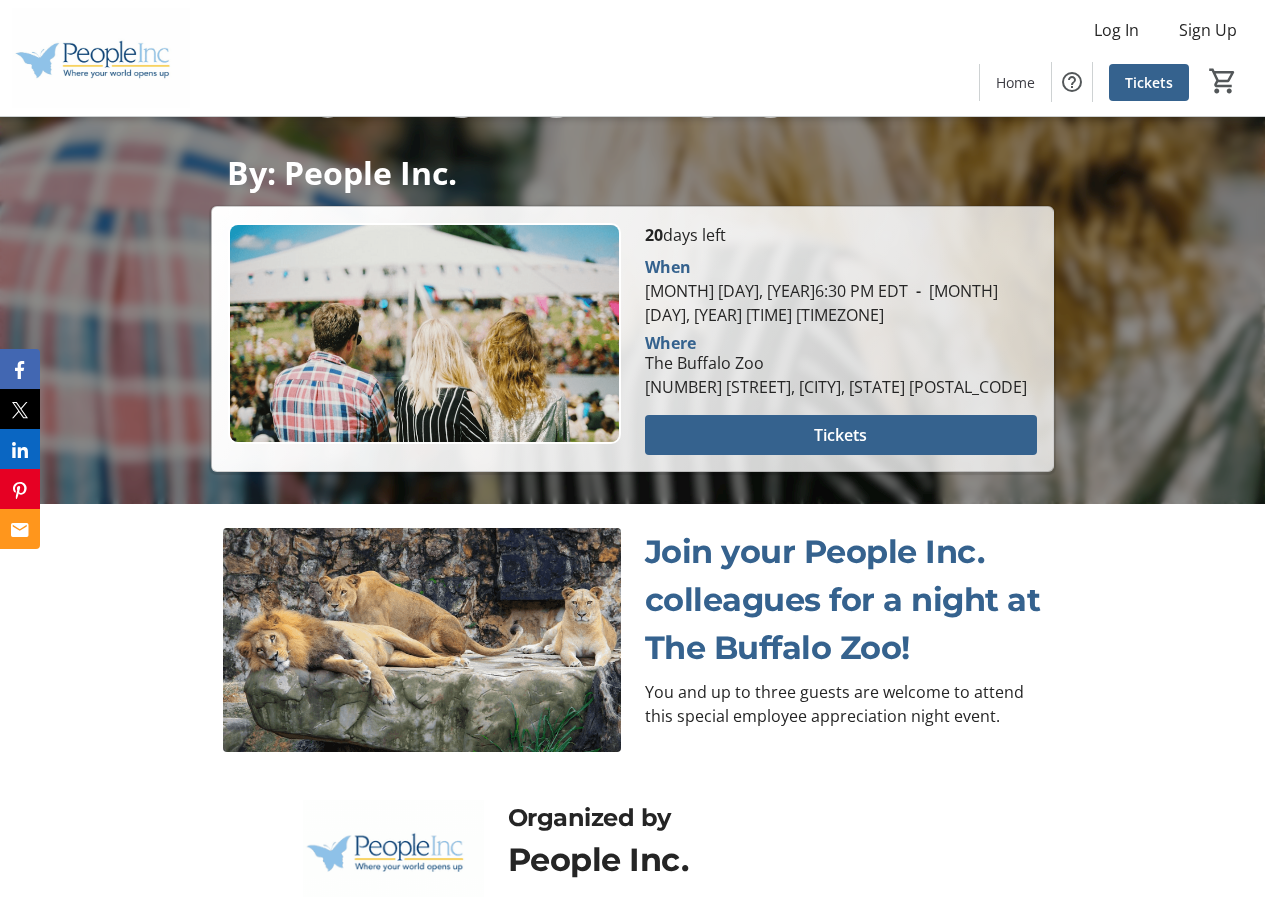 scroll, scrollTop: 600, scrollLeft: 0, axis: vertical 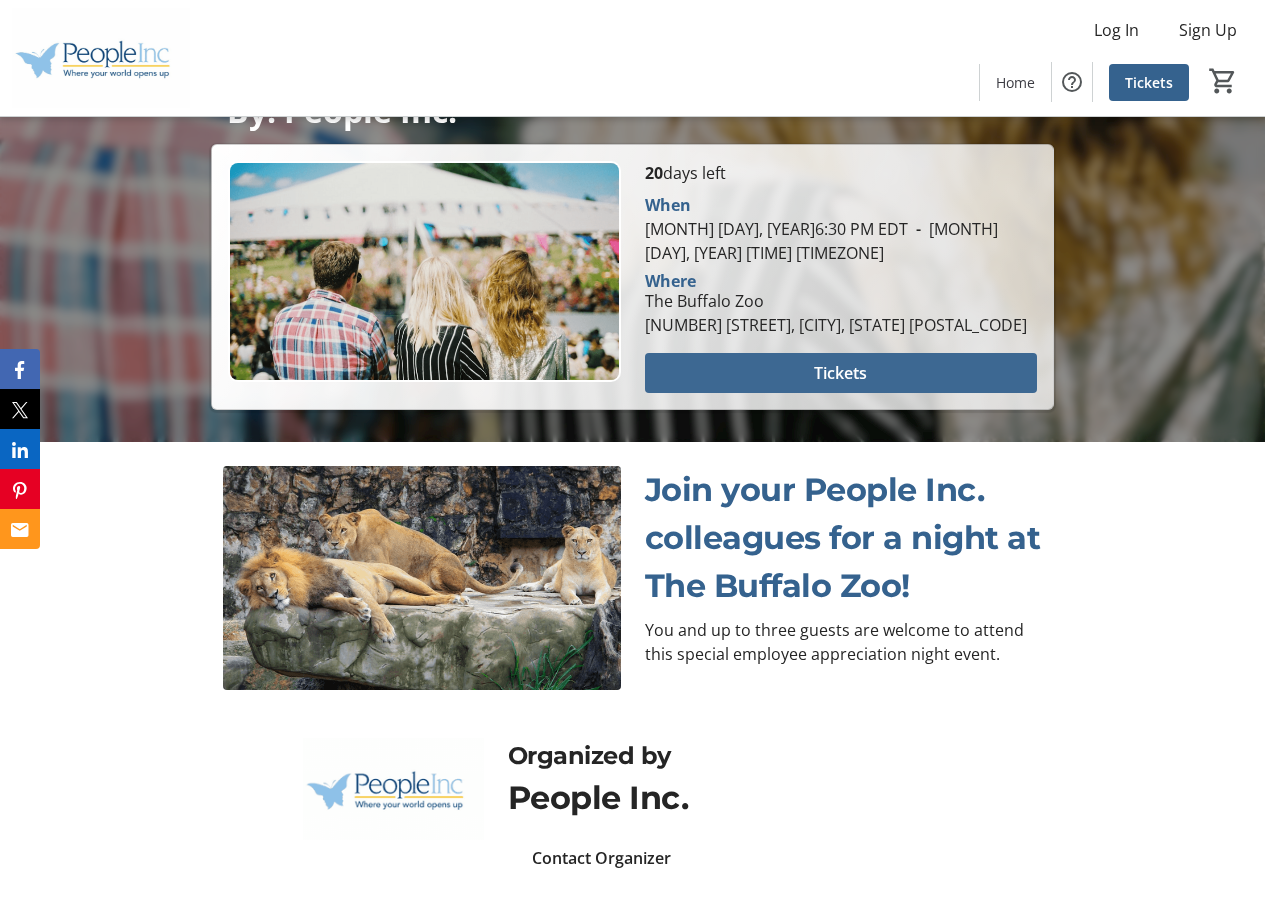 click at bounding box center (841, 373) 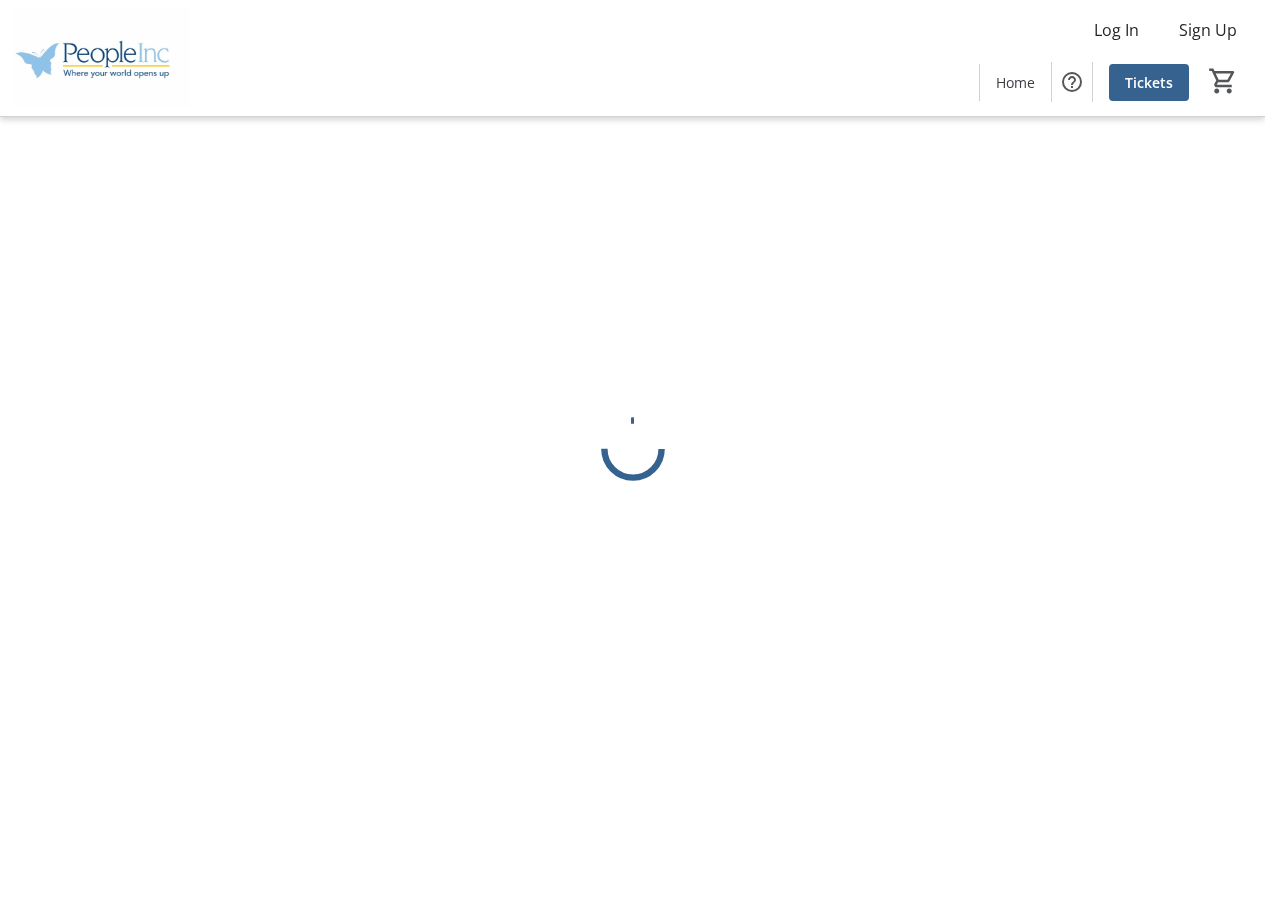 scroll, scrollTop: 0, scrollLeft: 0, axis: both 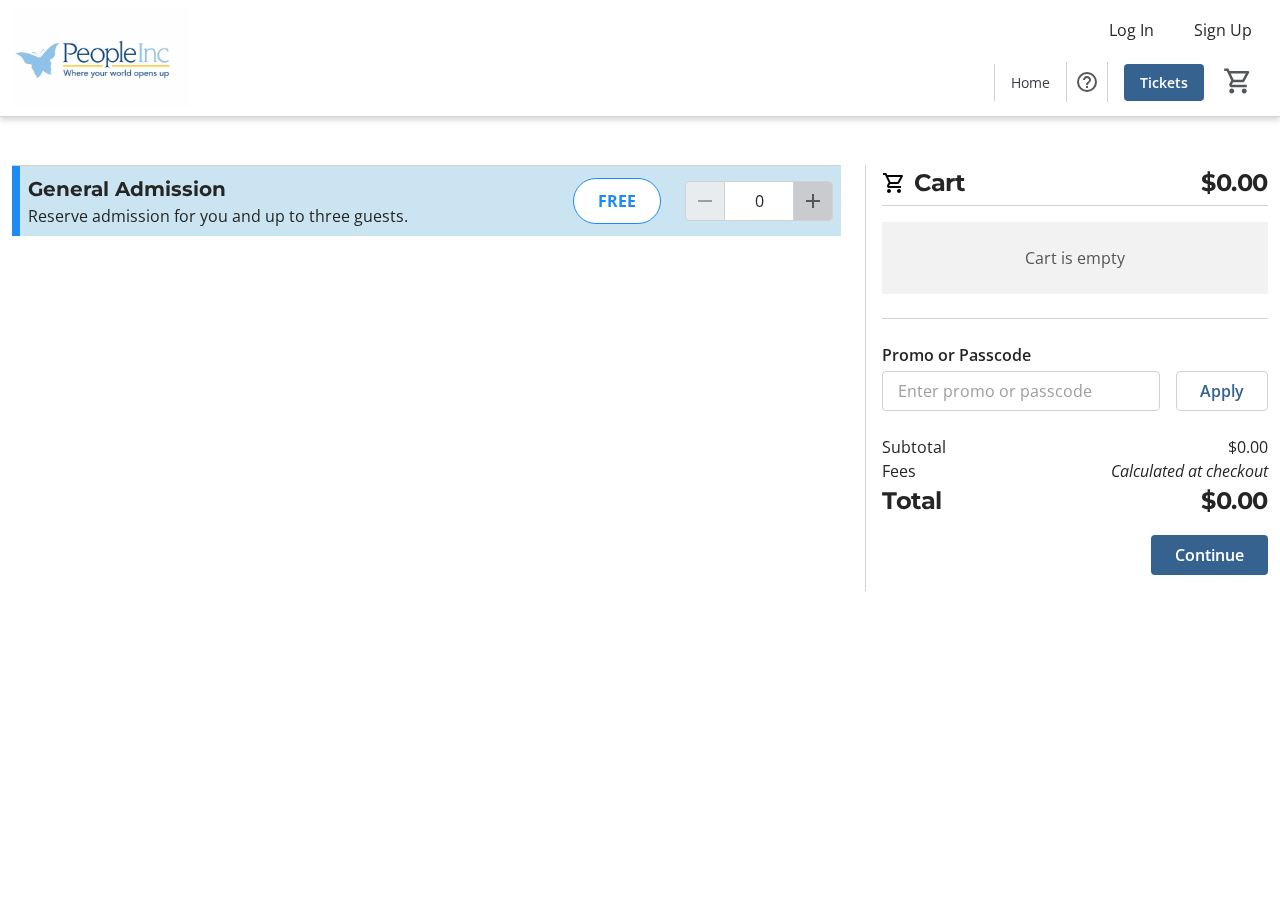 click 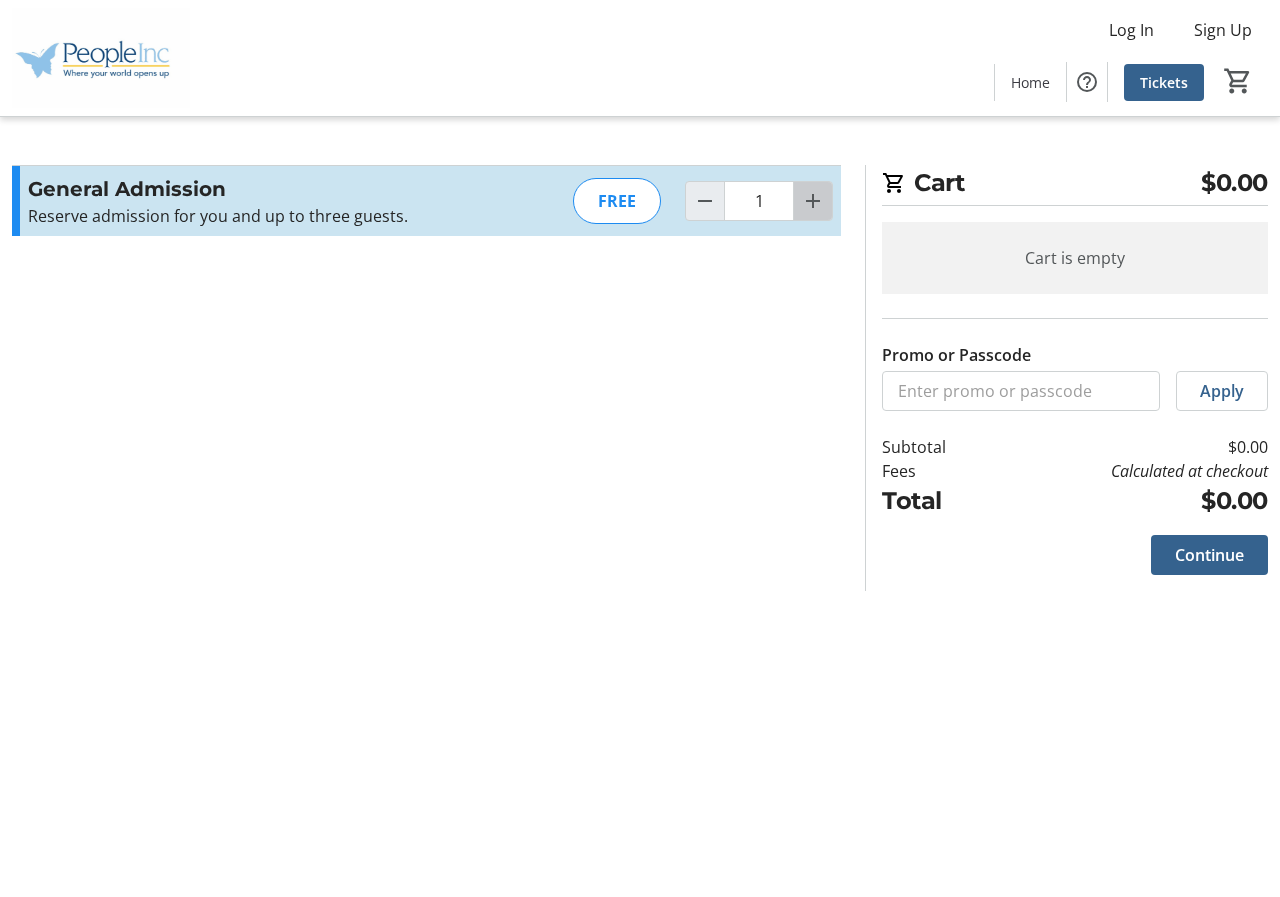 click 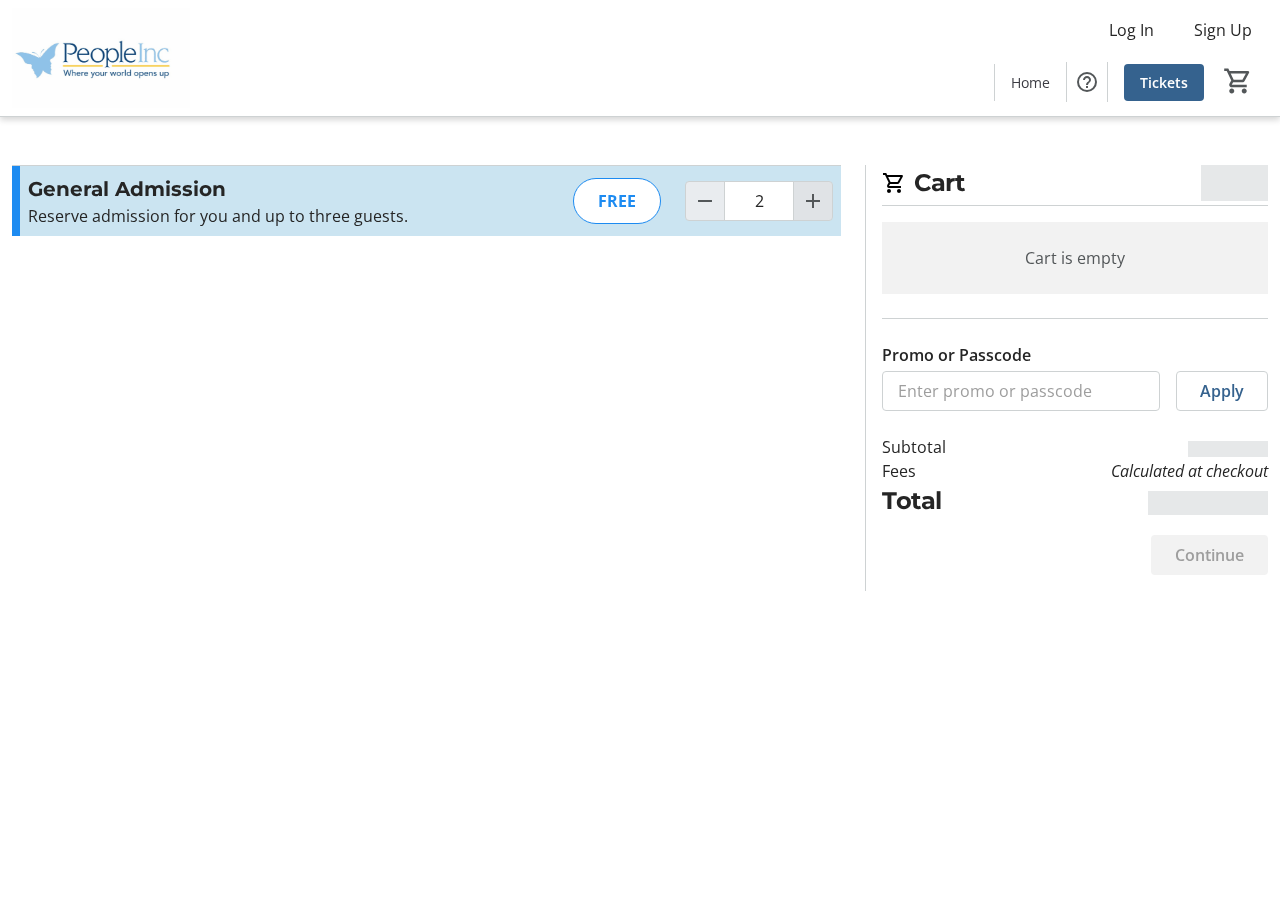 click 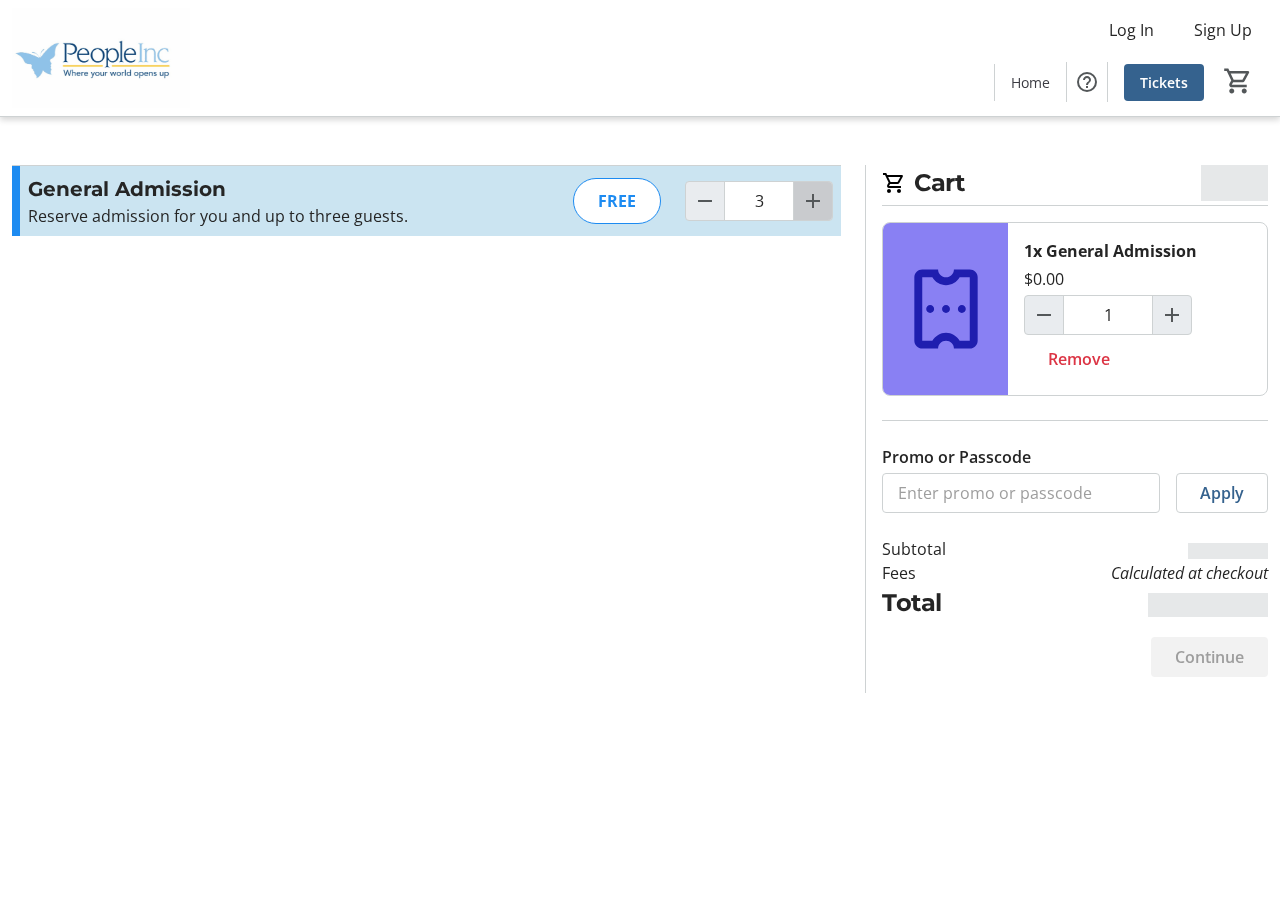 click 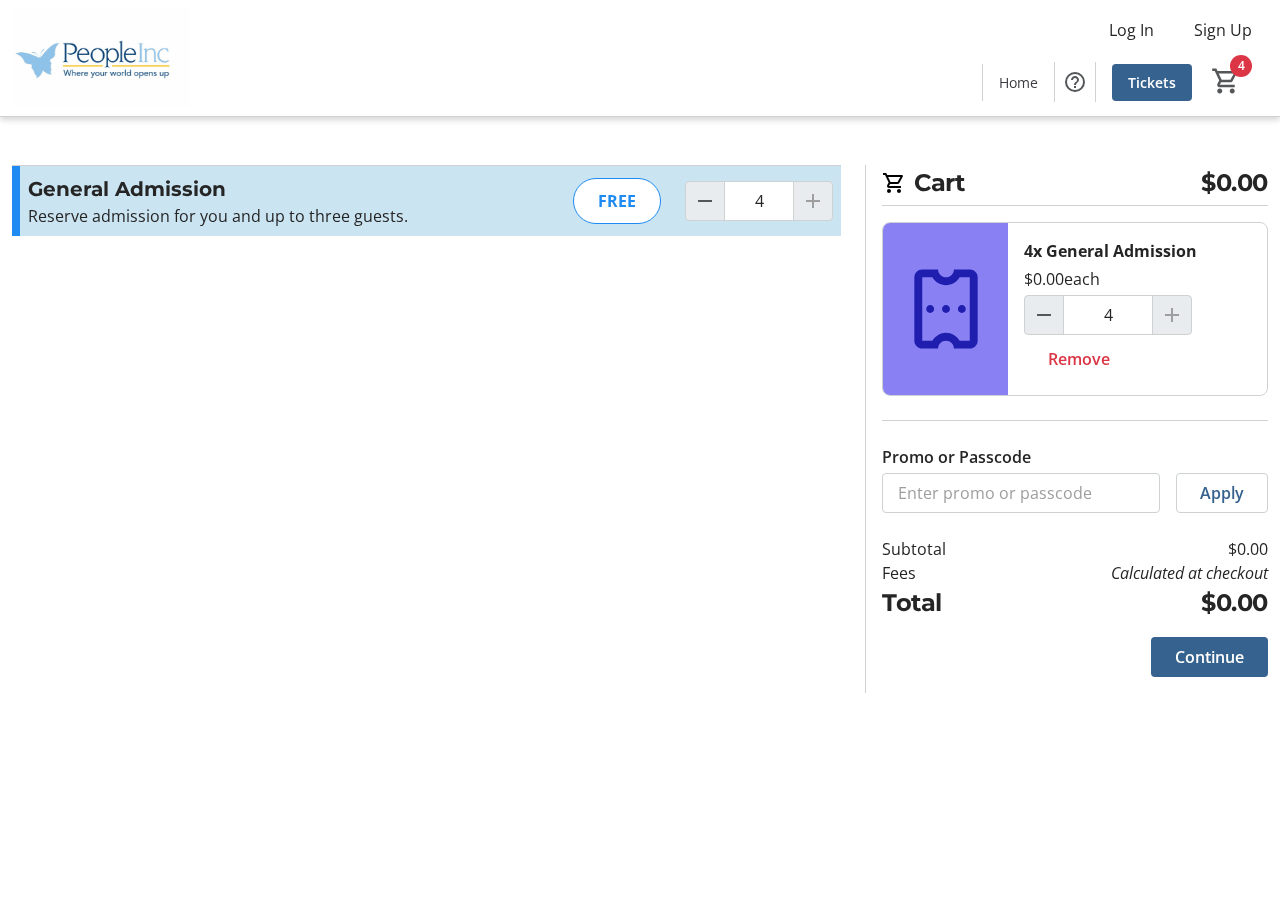 click 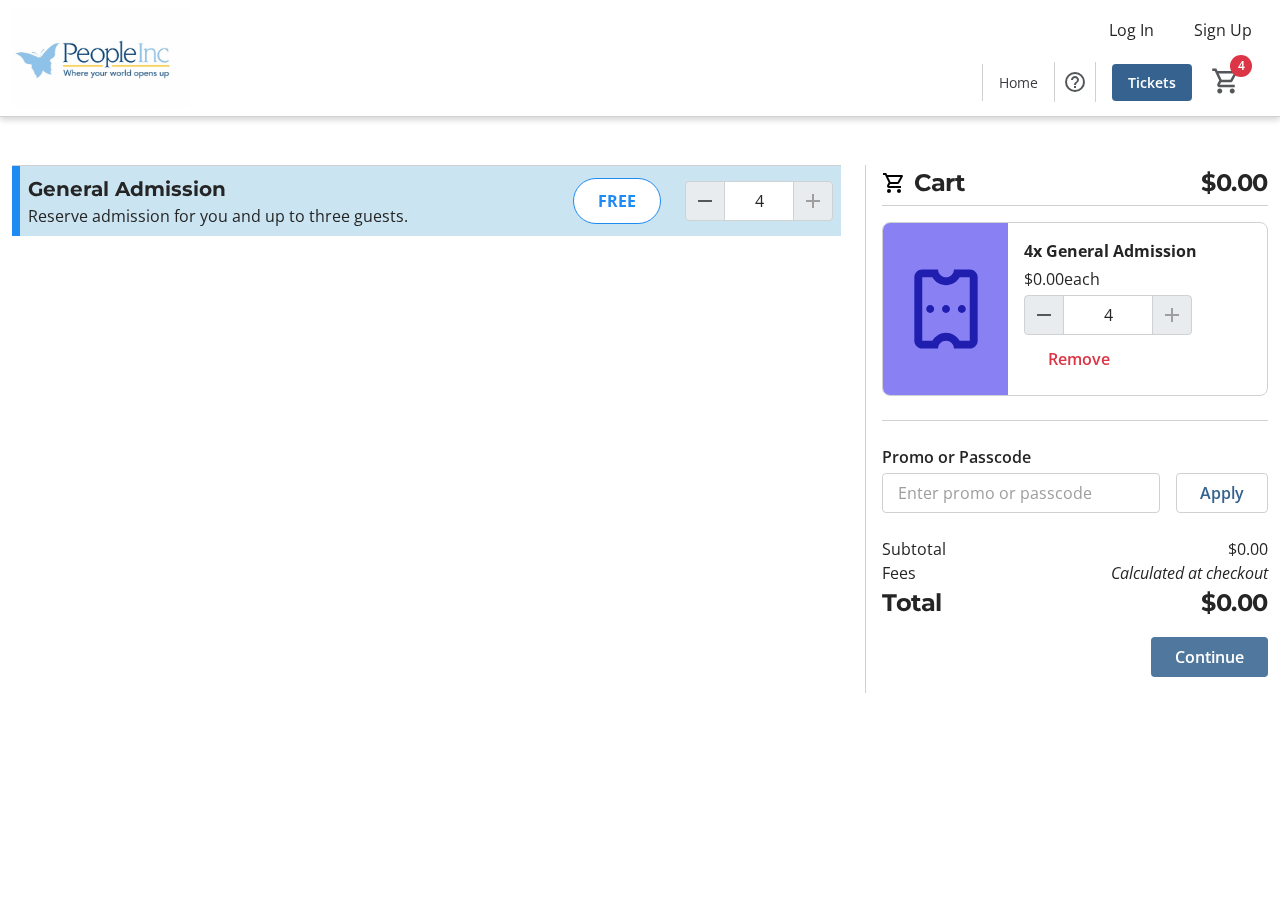 click on "Continue" 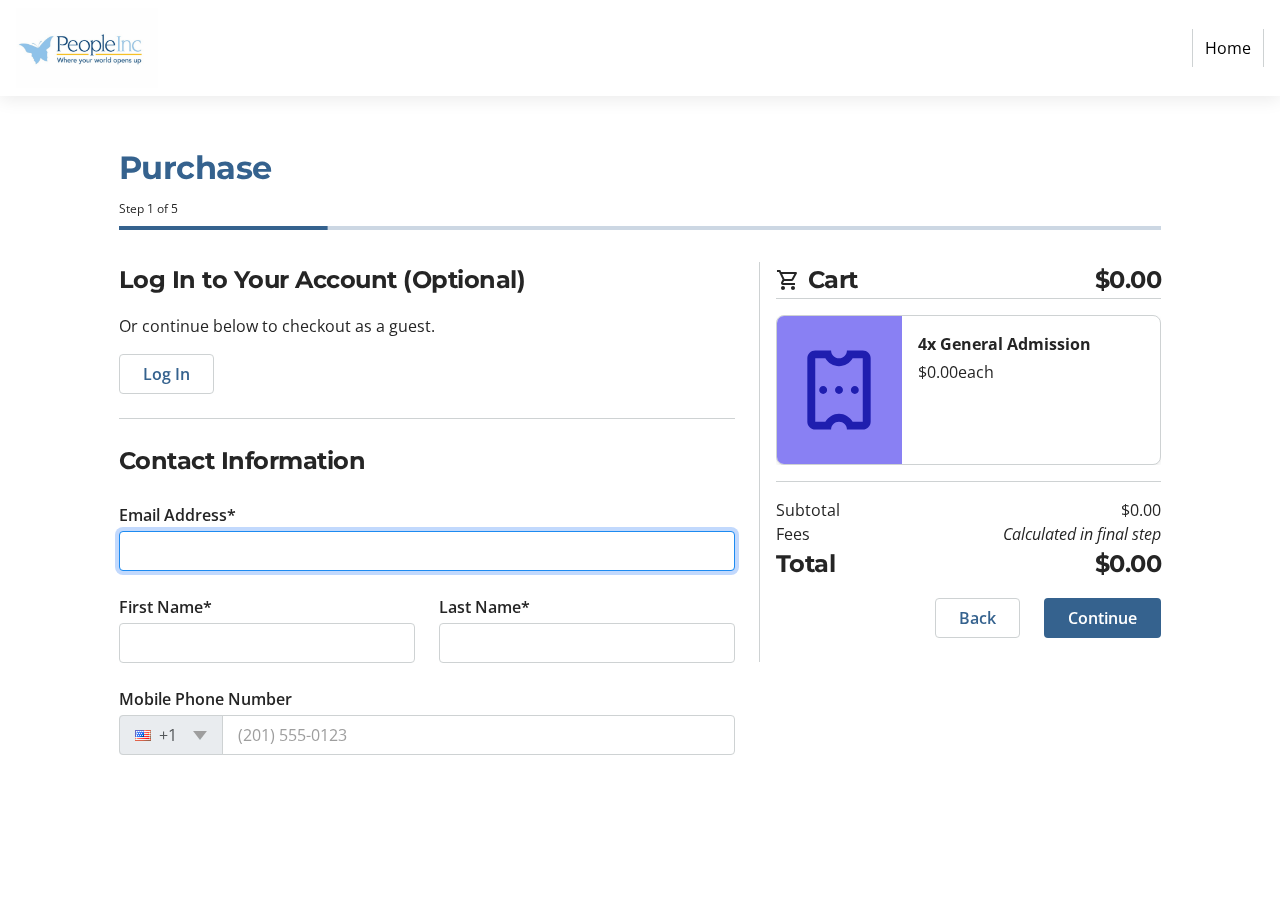 click on "Email Address*" at bounding box center [427, 551] 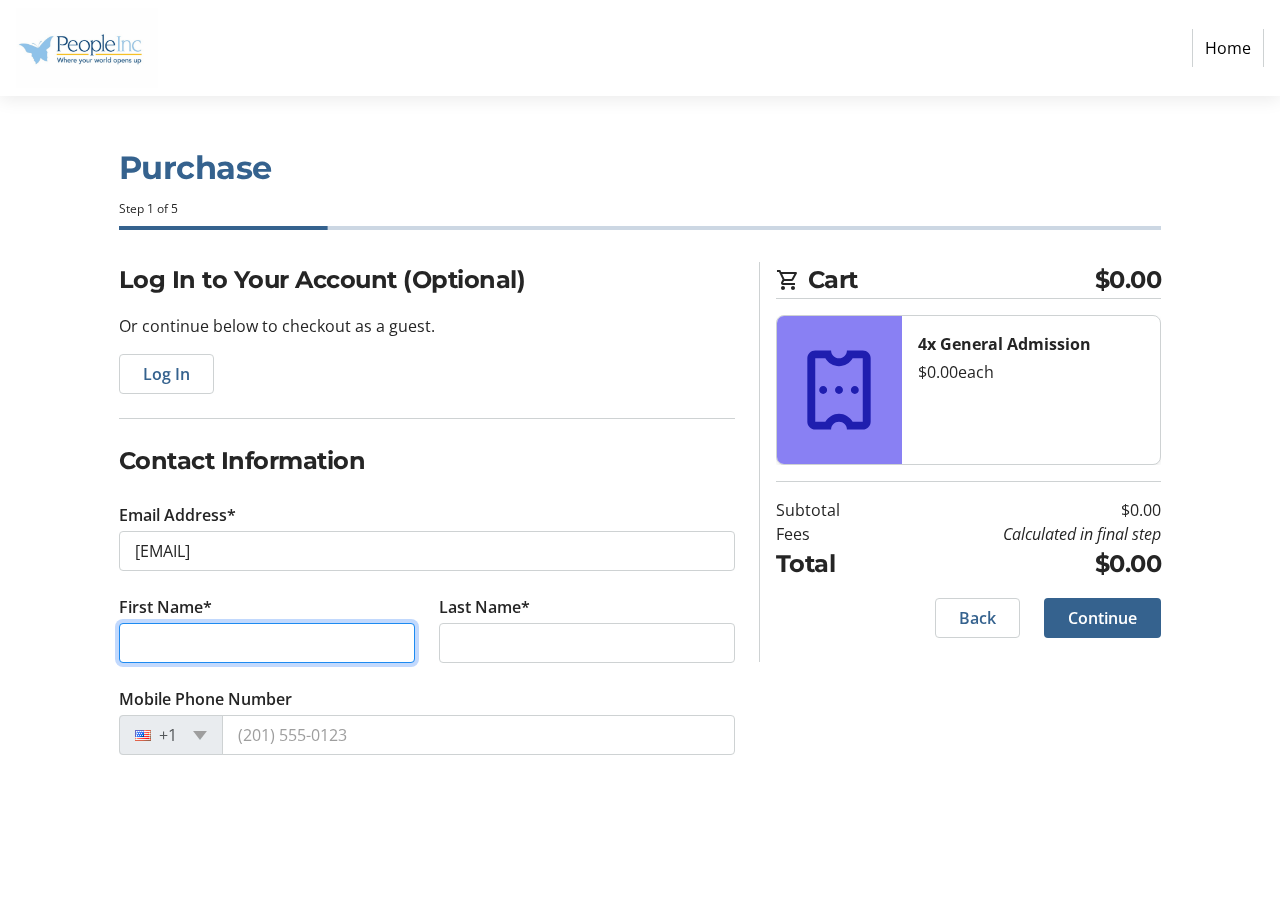 type on "[FIRST]" 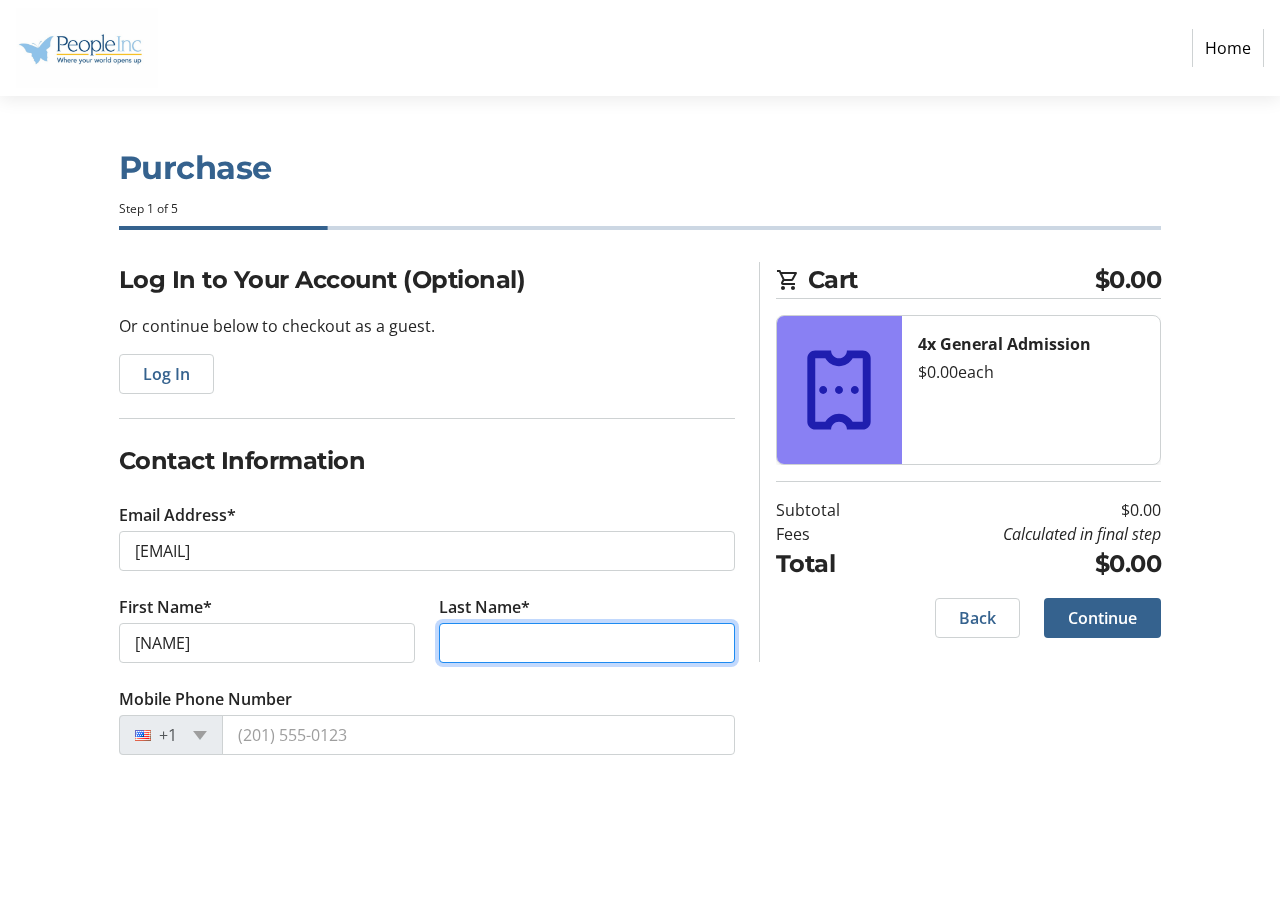type on "[LAST]" 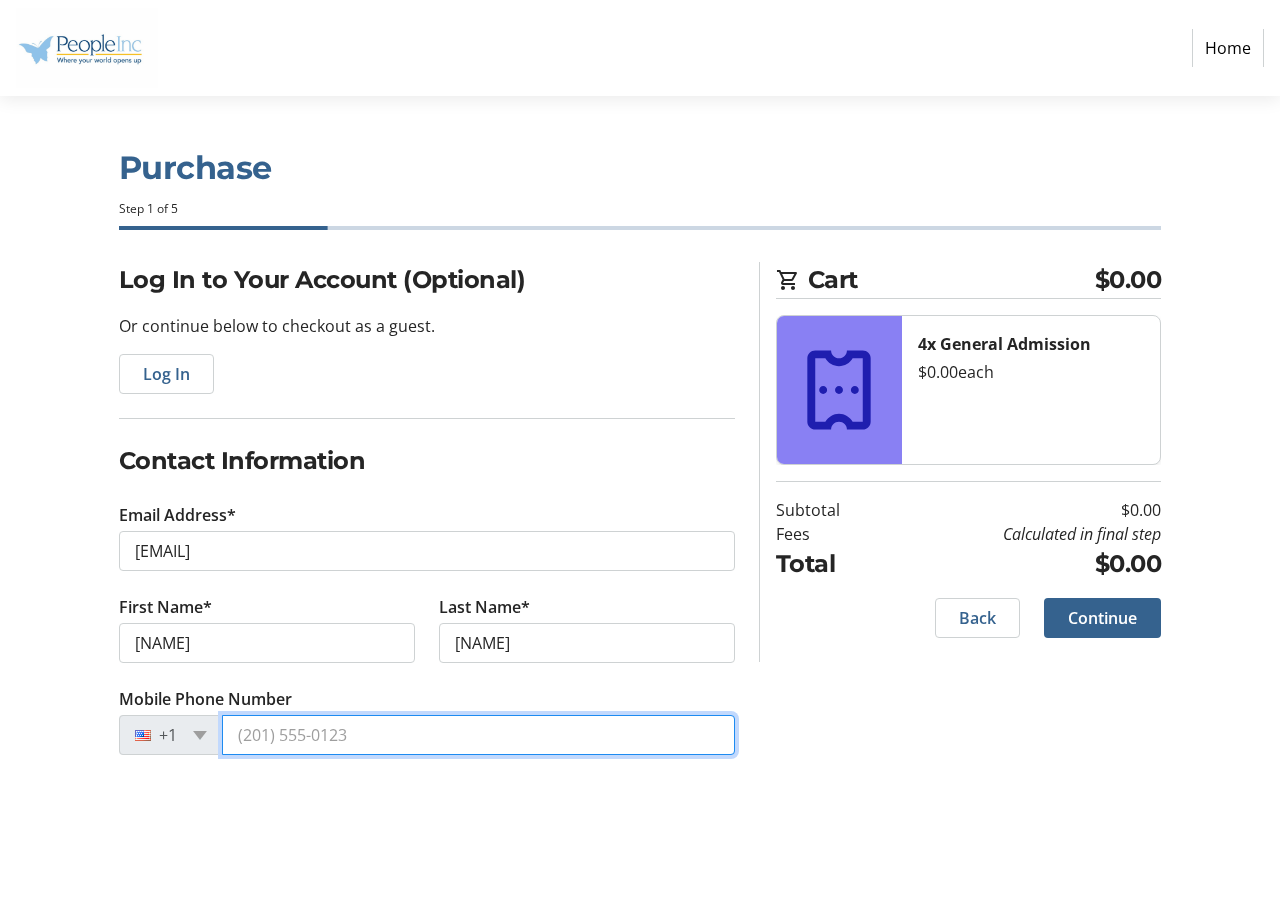 type on "[PHONE]" 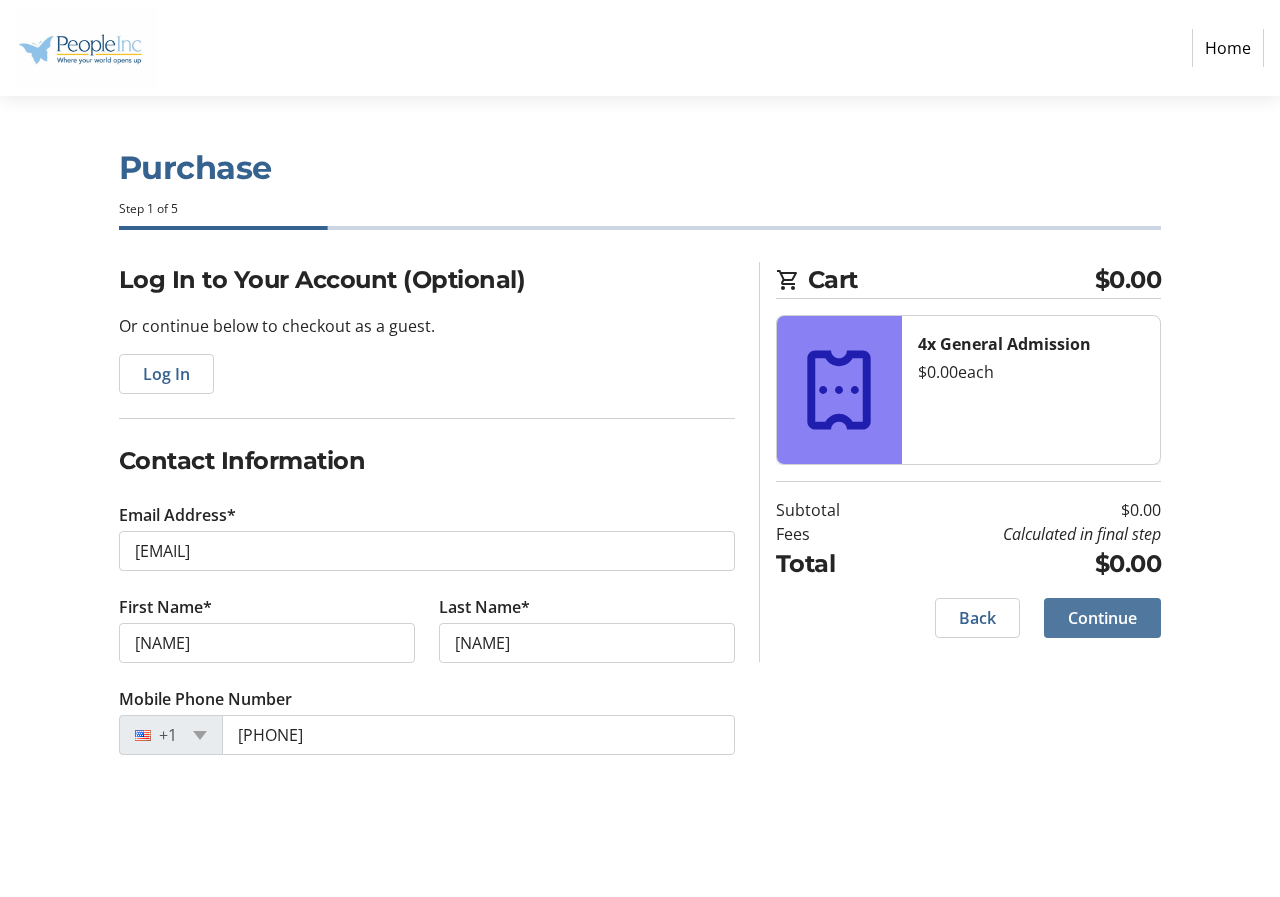 click on "Continue" 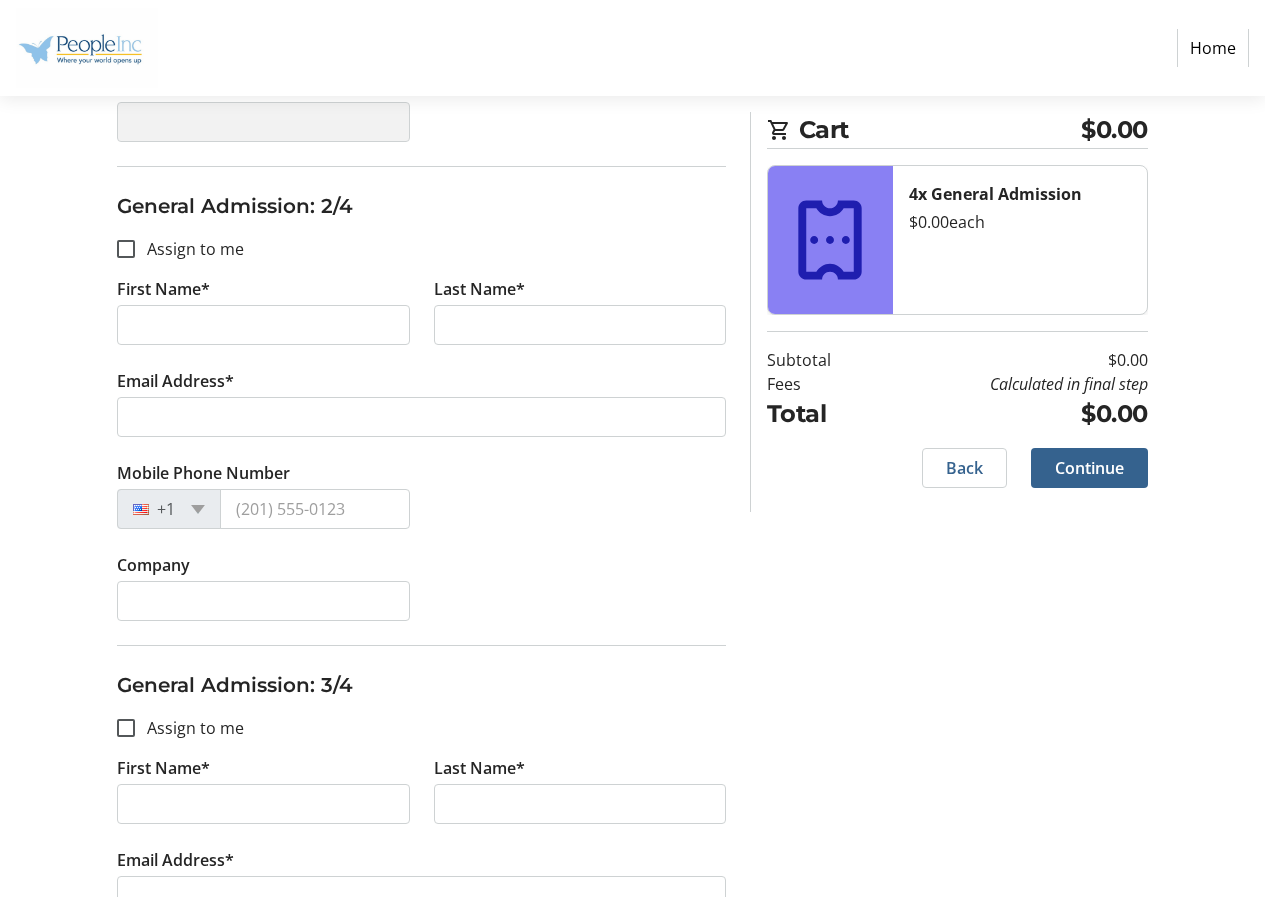 scroll, scrollTop: 281, scrollLeft: 0, axis: vertical 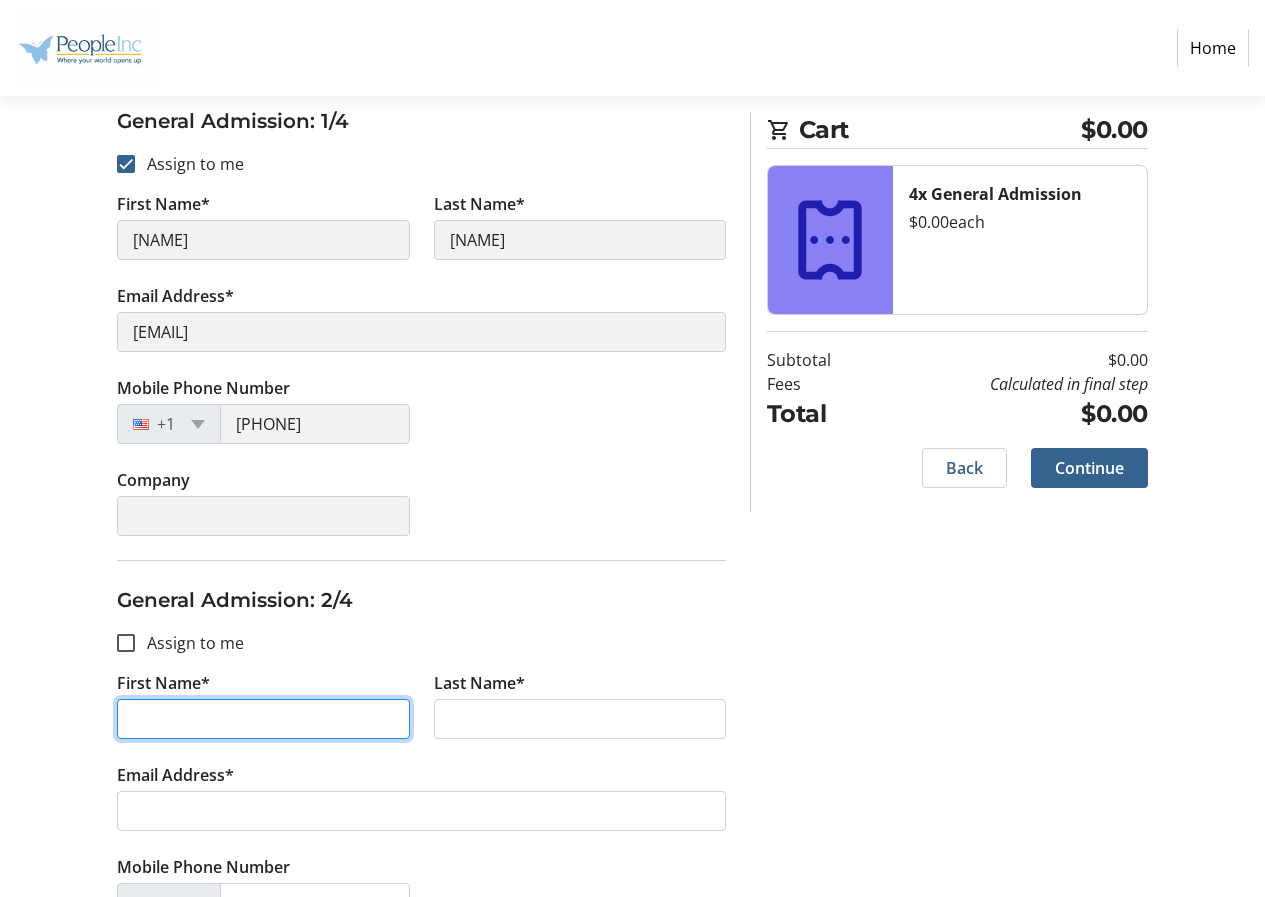 click on "First Name*" at bounding box center (263, 719) 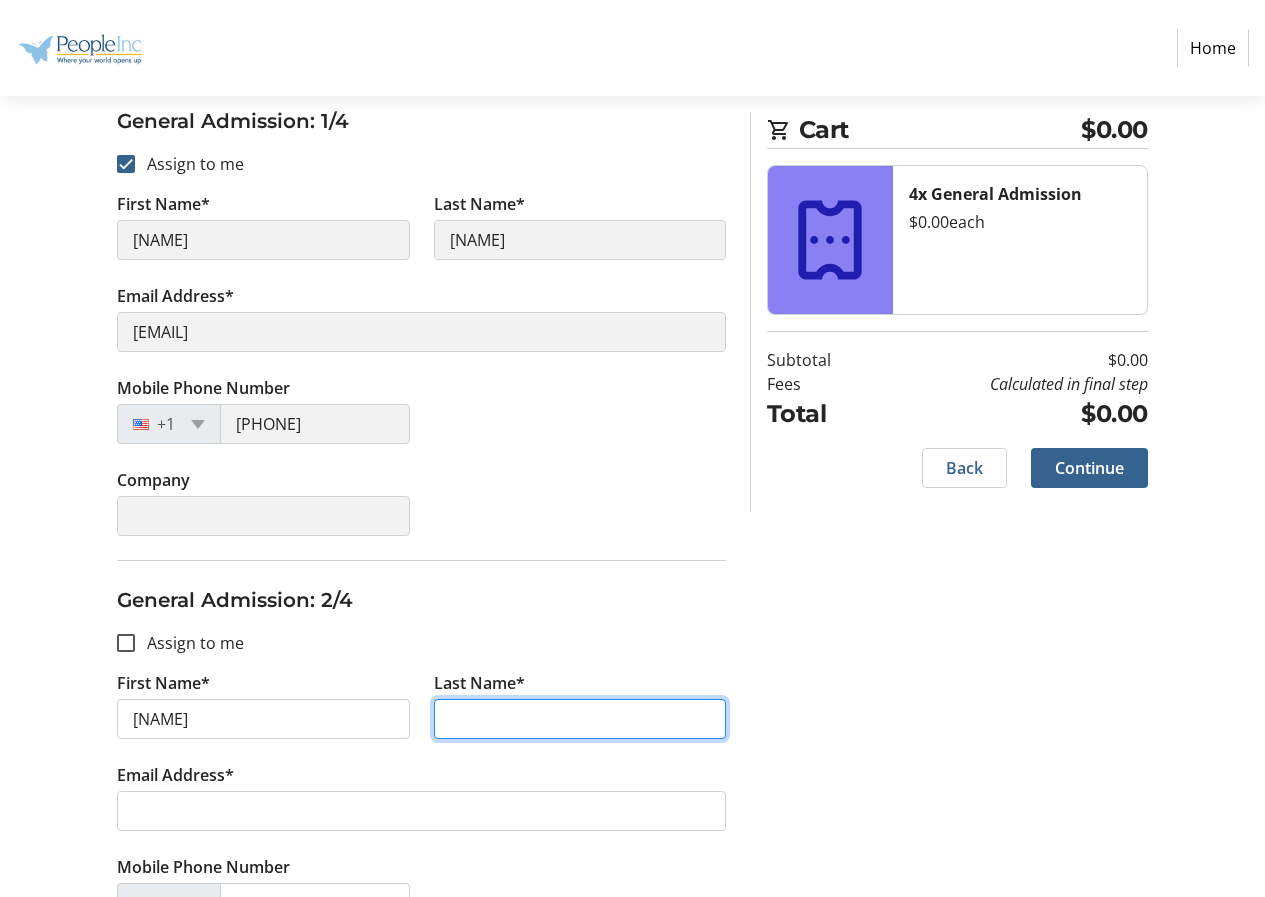 type on "[LAST]" 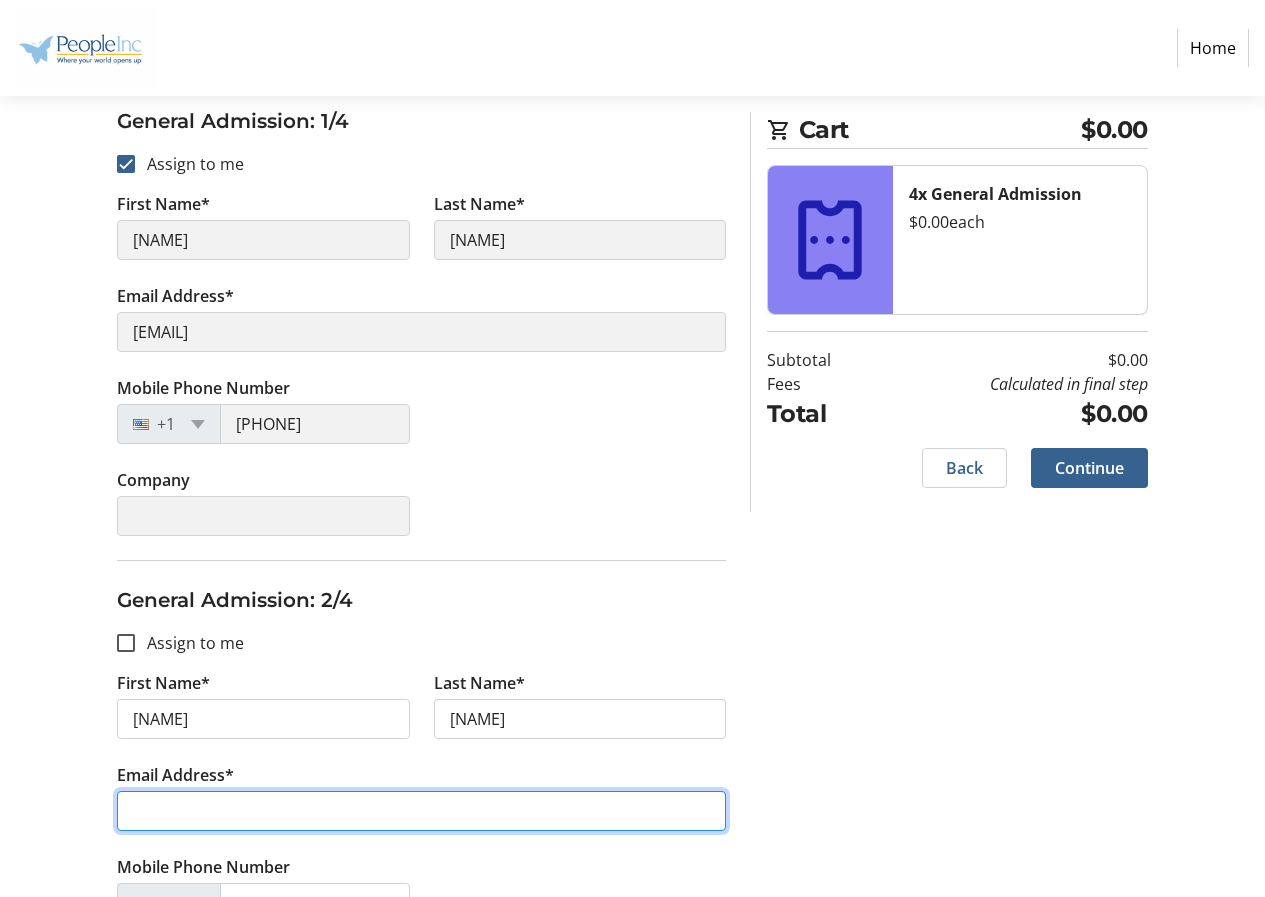 type on "[EMAIL]" 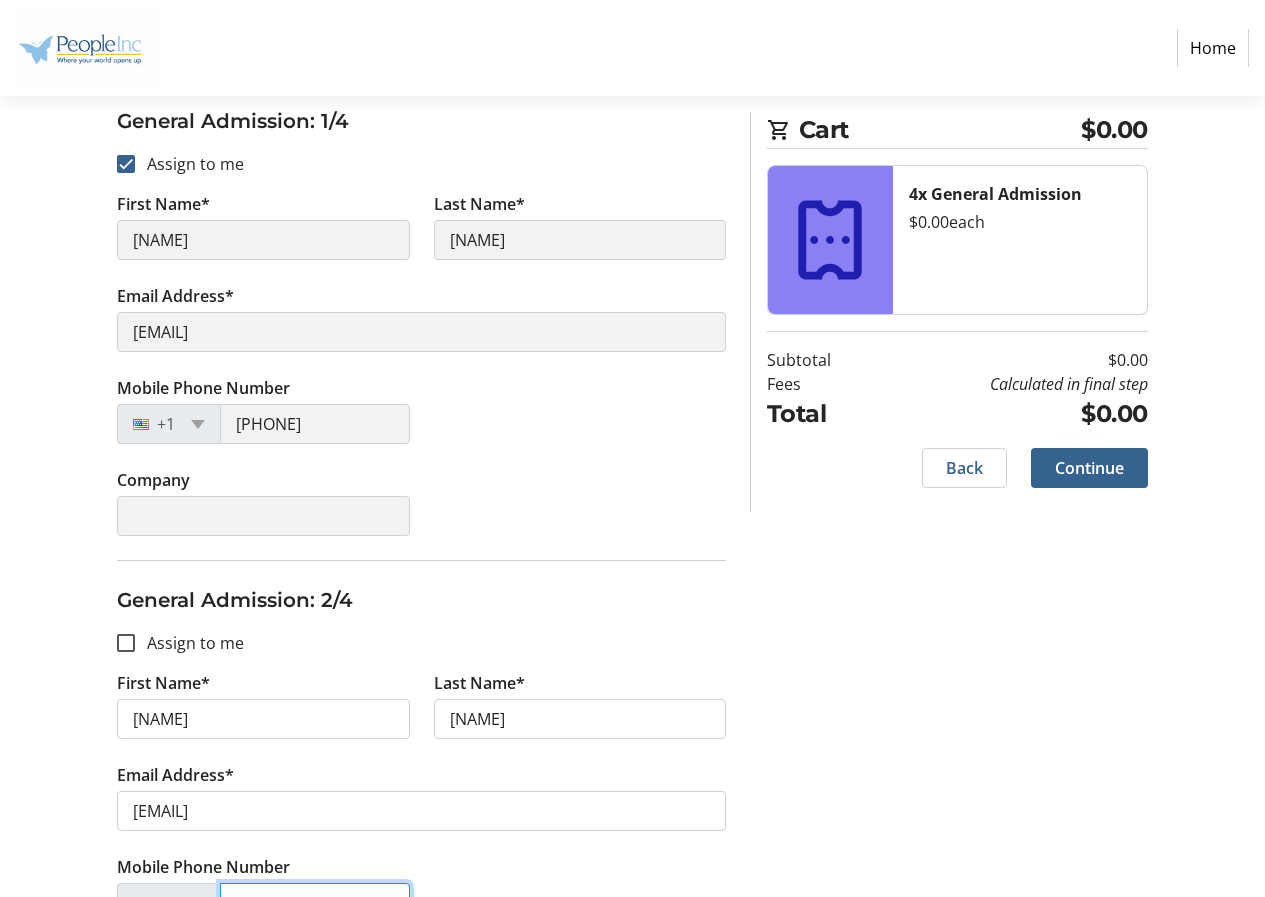 type on "[PHONE]" 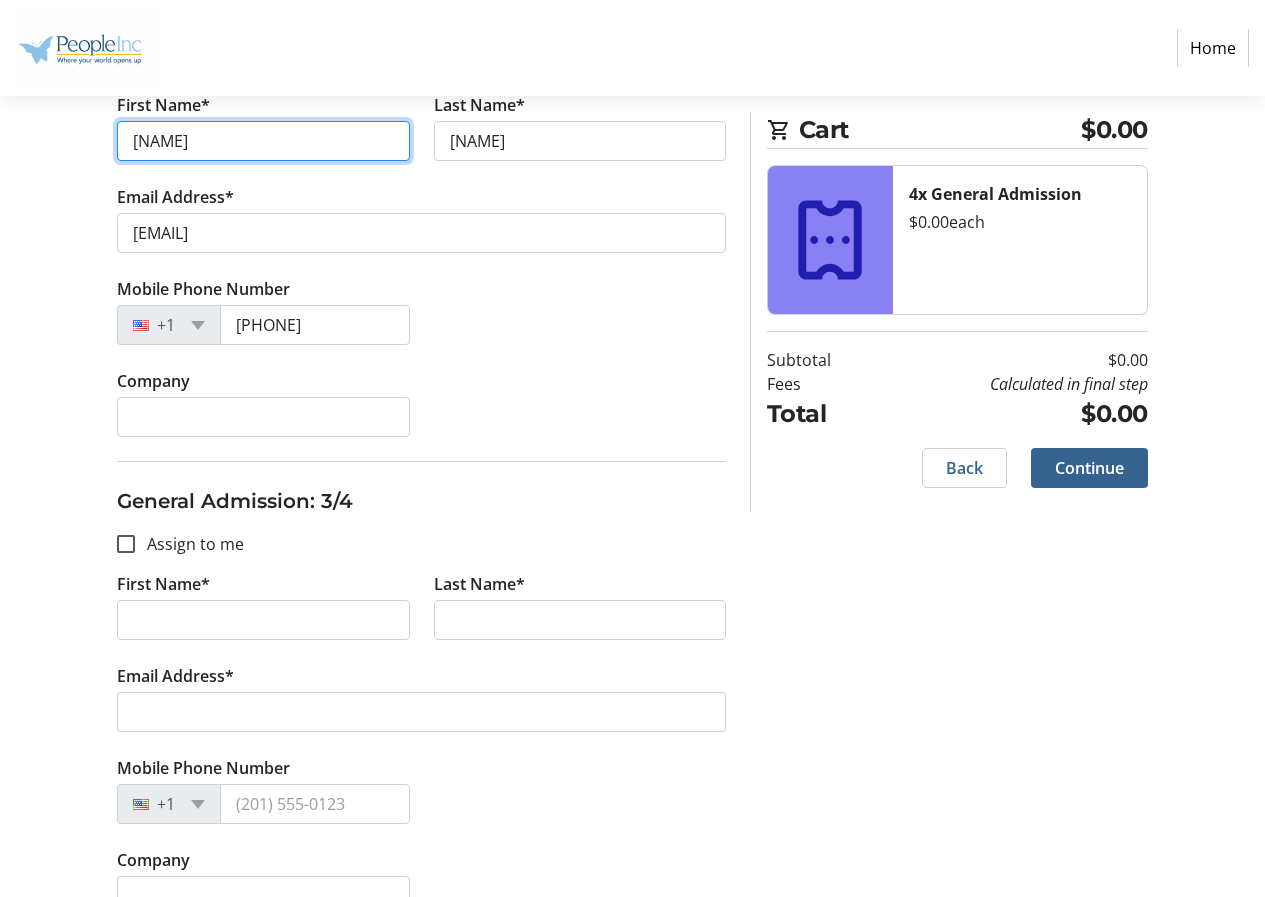 scroll, scrollTop: 981, scrollLeft: 0, axis: vertical 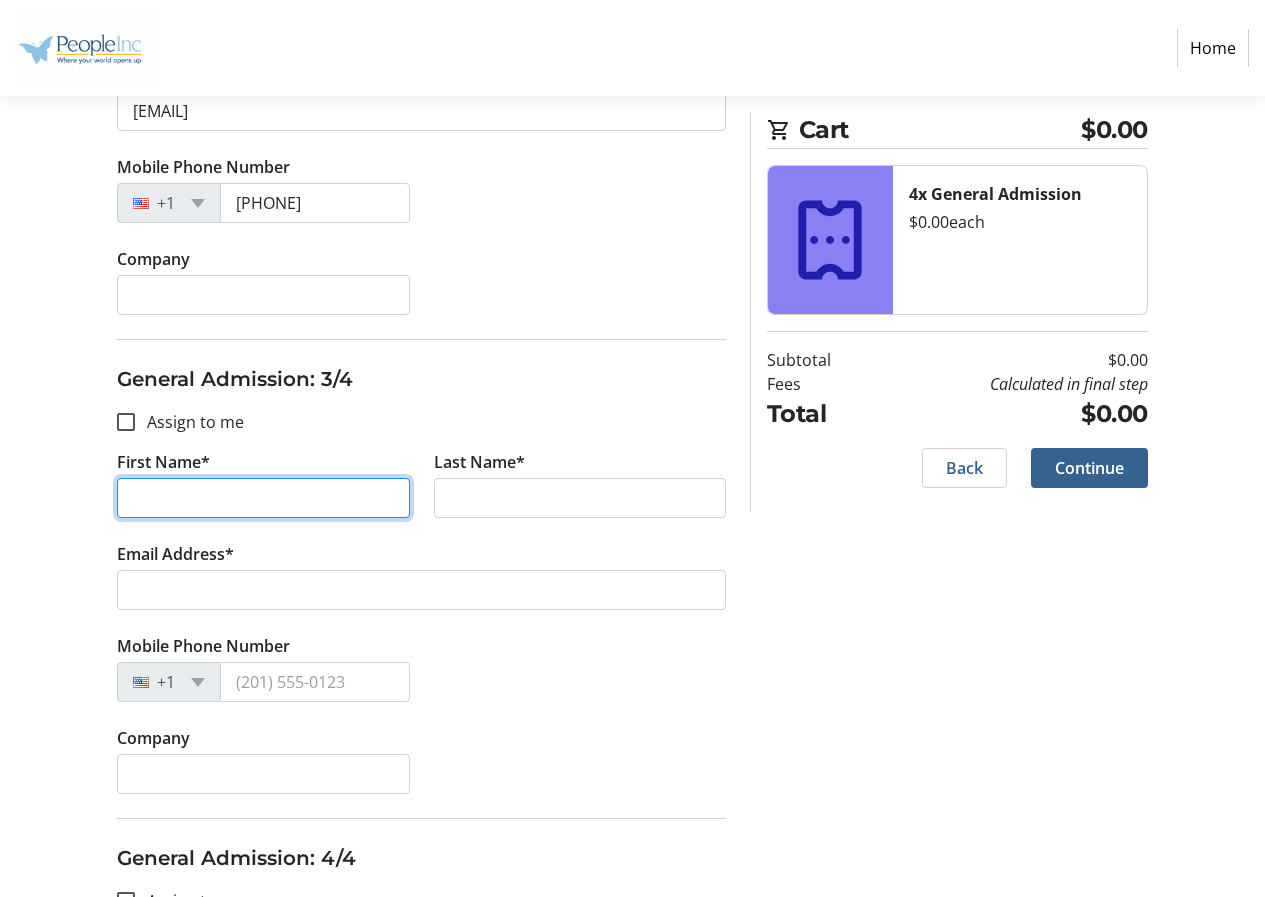 click on "First Name*" at bounding box center (263, 498) 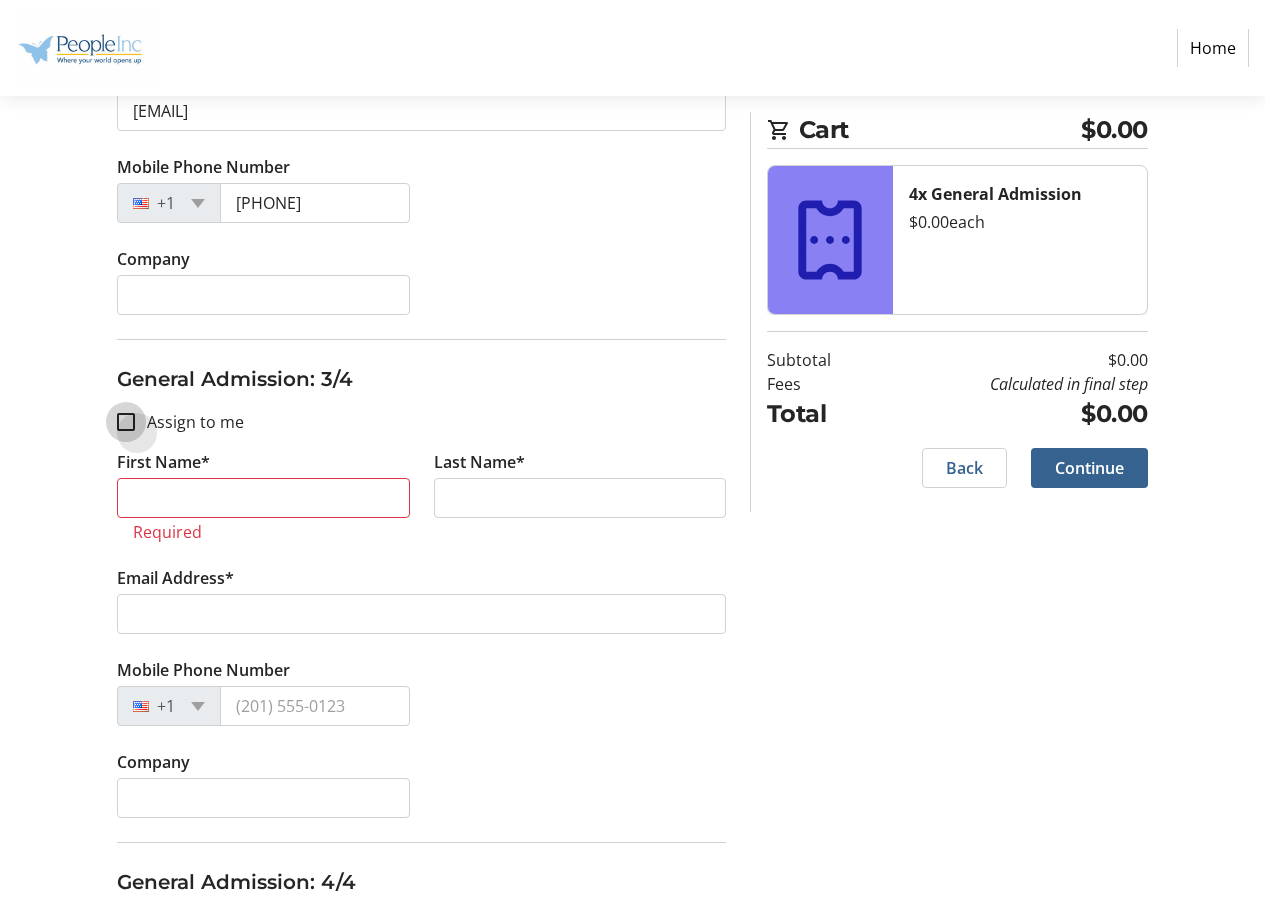 click on "Assign to me" at bounding box center [126, 422] 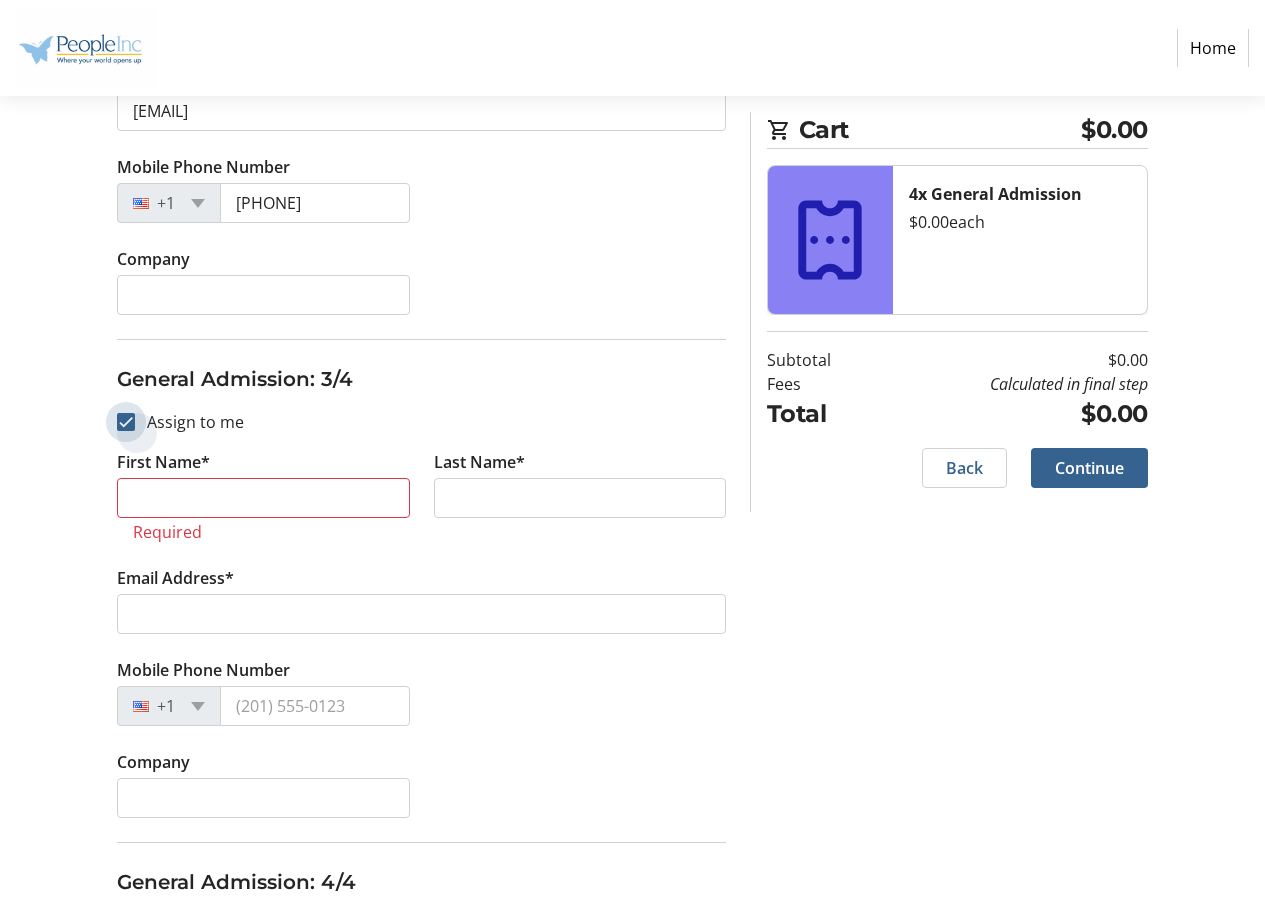 checkbox on "true" 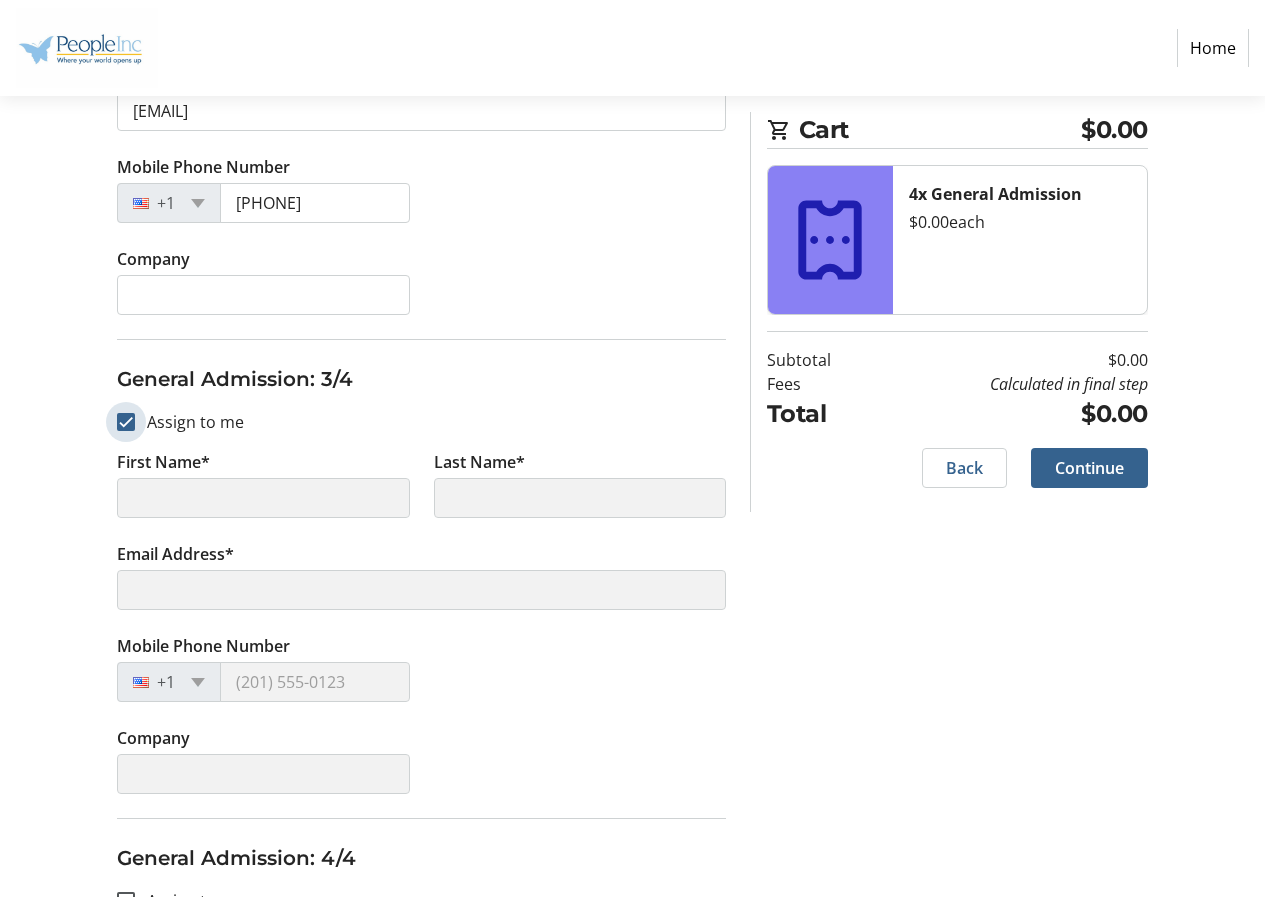 type on "[FIRST]" 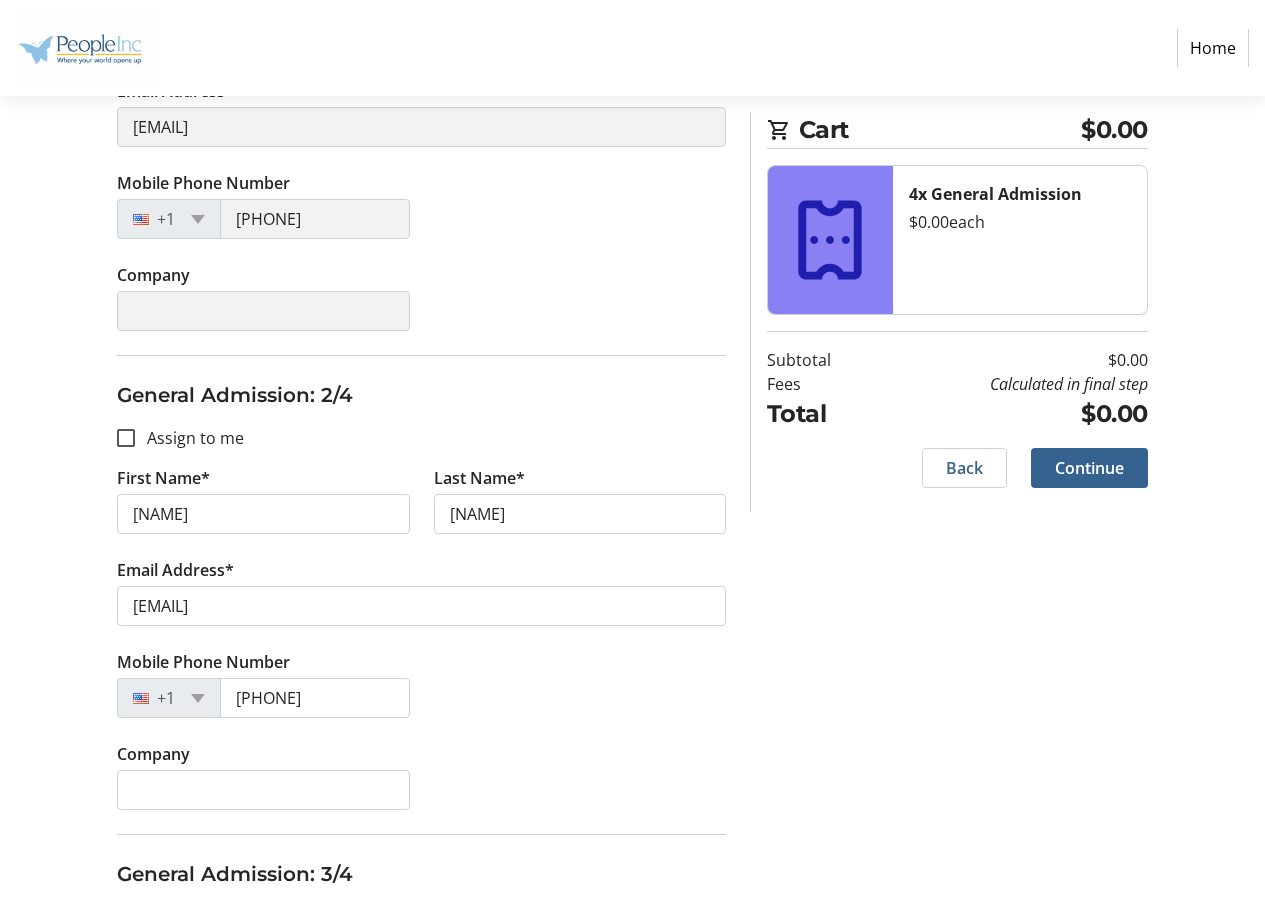 scroll, scrollTop: 481, scrollLeft: 0, axis: vertical 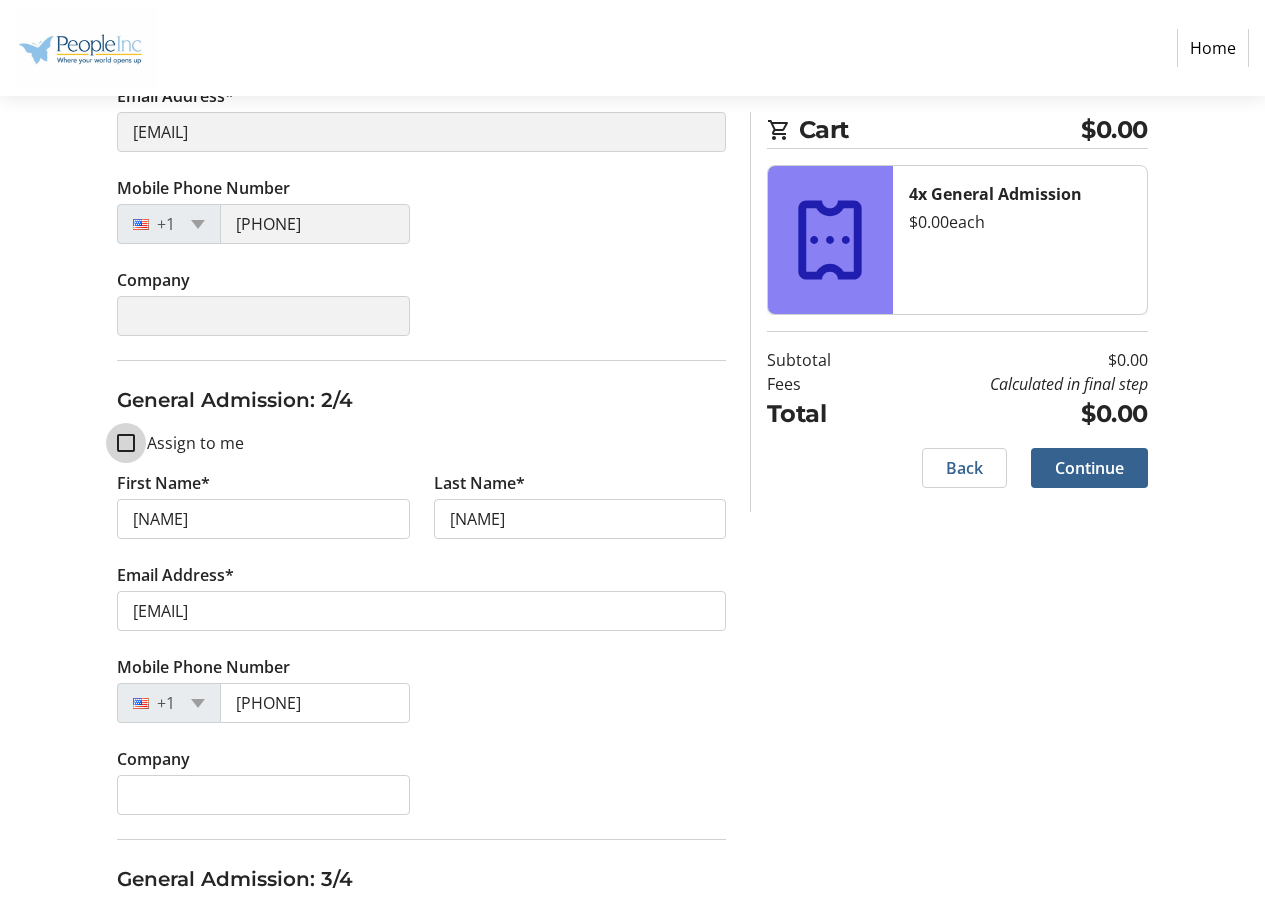 click on "Assign to me" at bounding box center (126, 443) 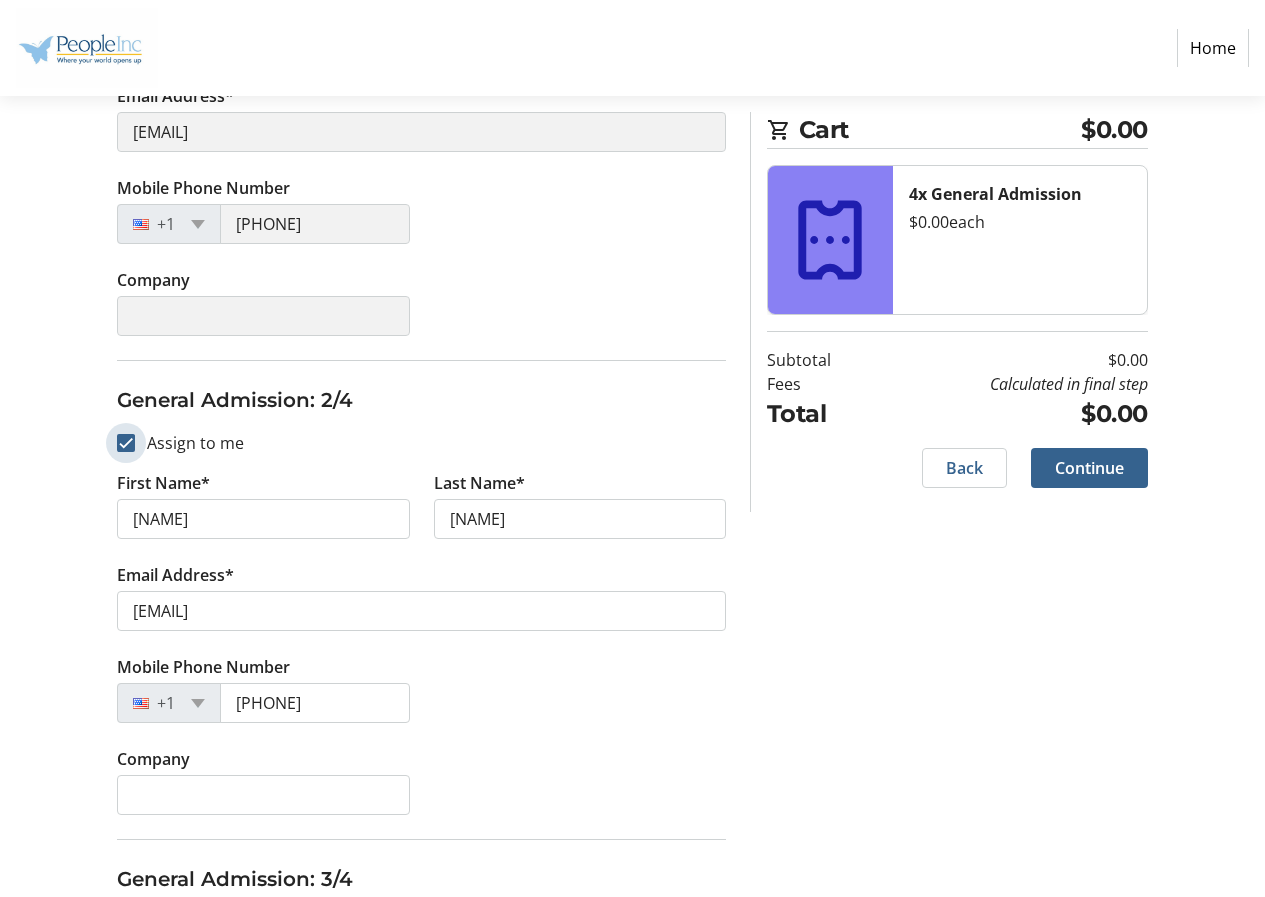 checkbox on "true" 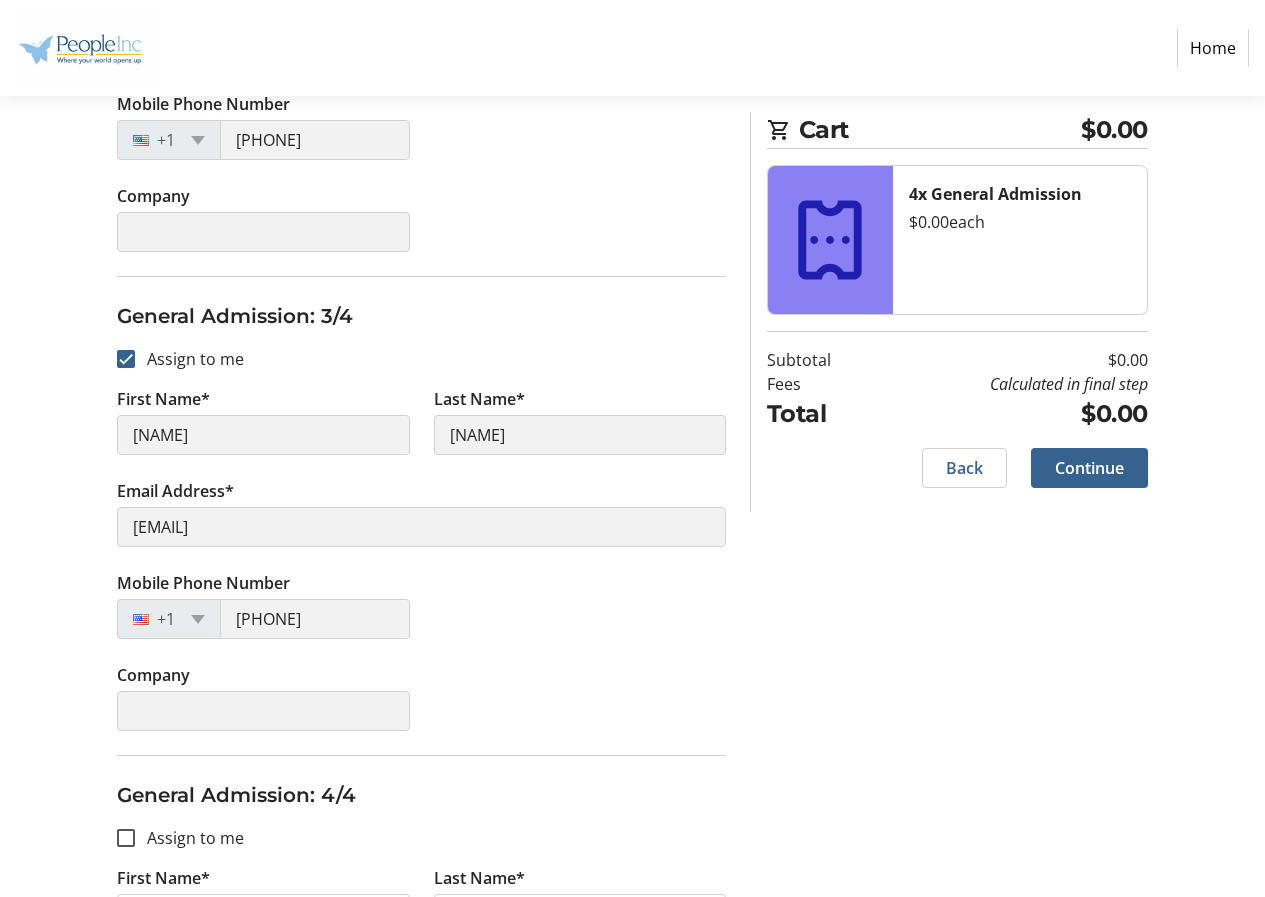 scroll, scrollTop: 1281, scrollLeft: 0, axis: vertical 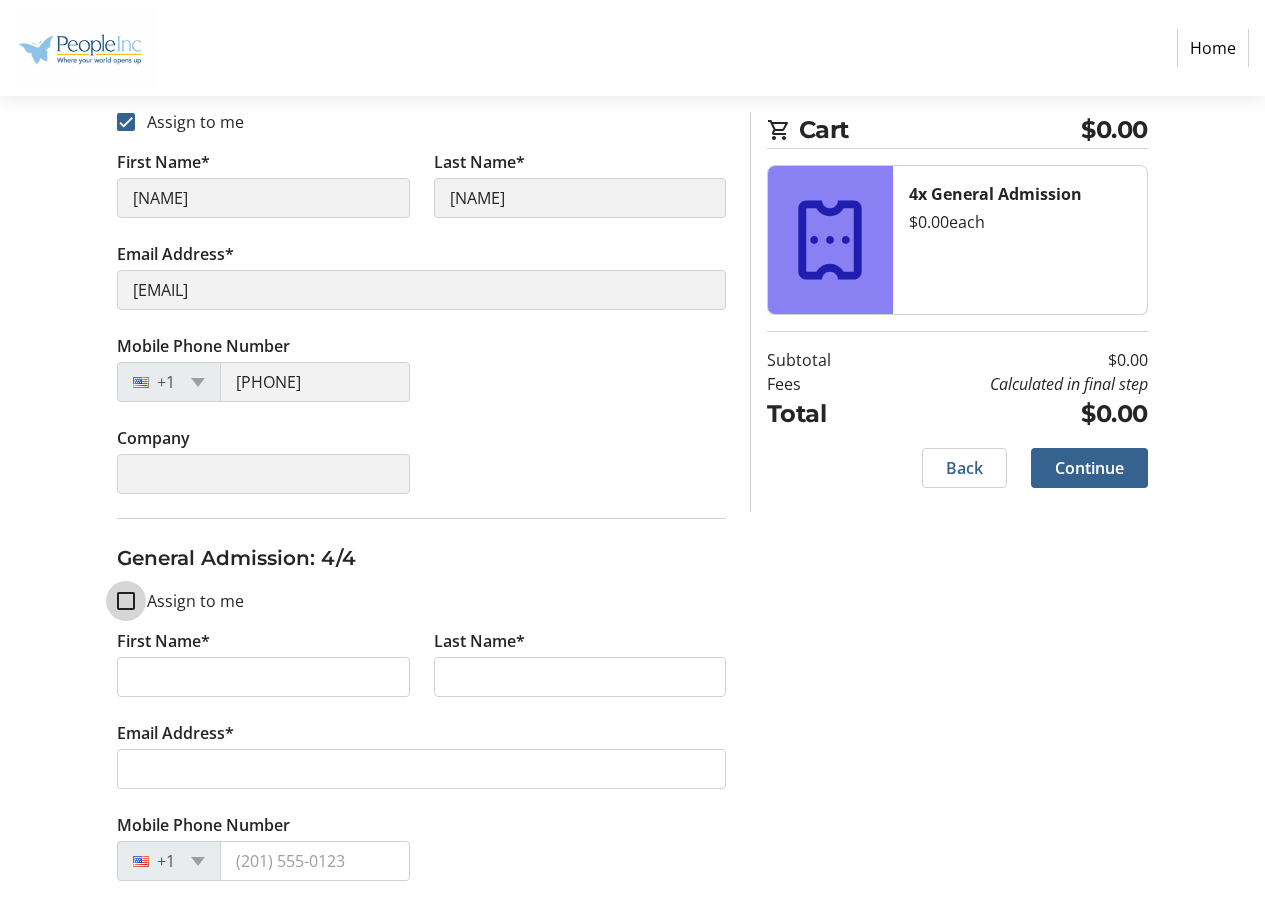 click on "Assign to me" at bounding box center (126, 601) 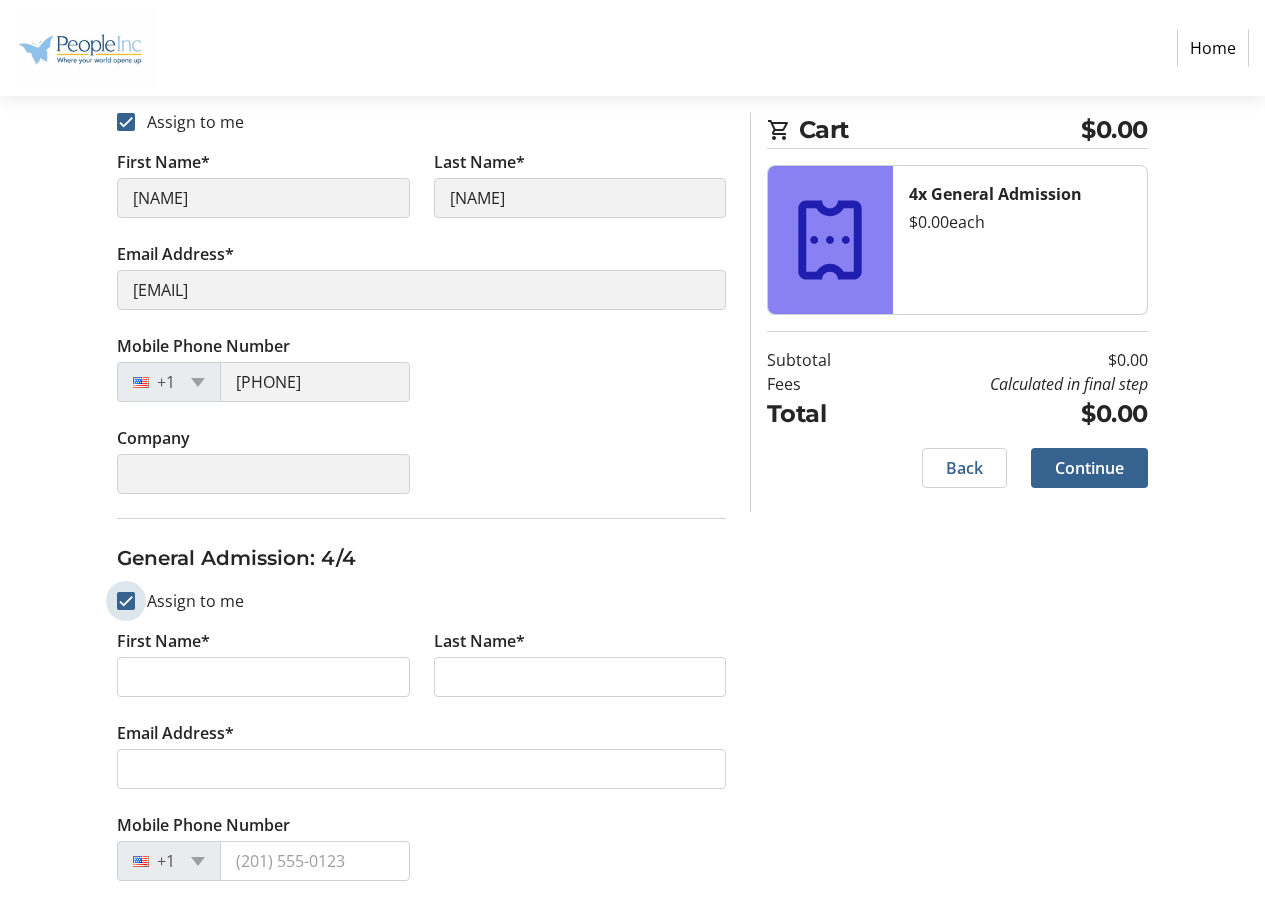 checkbox on "true" 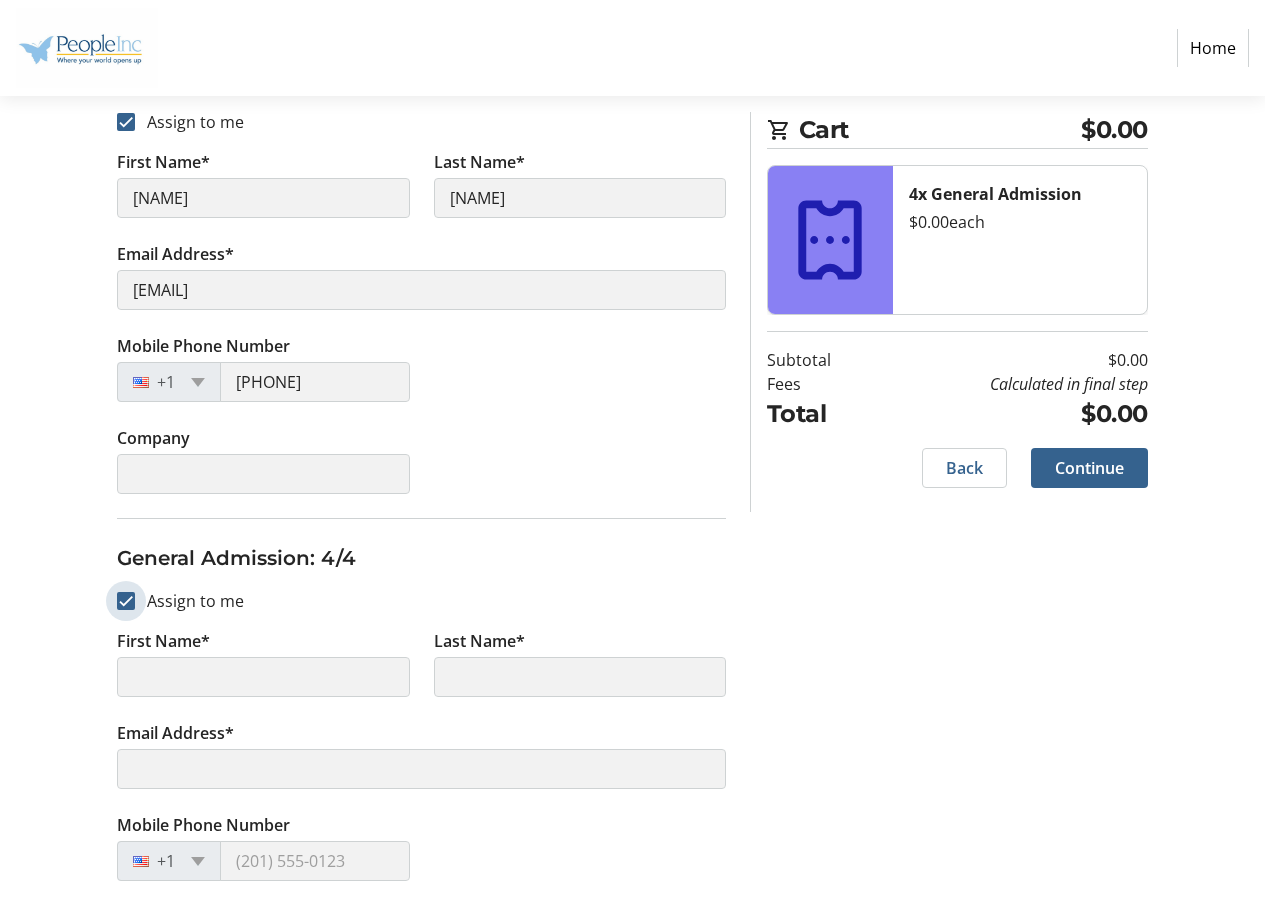 scroll, scrollTop: 1381, scrollLeft: 0, axis: vertical 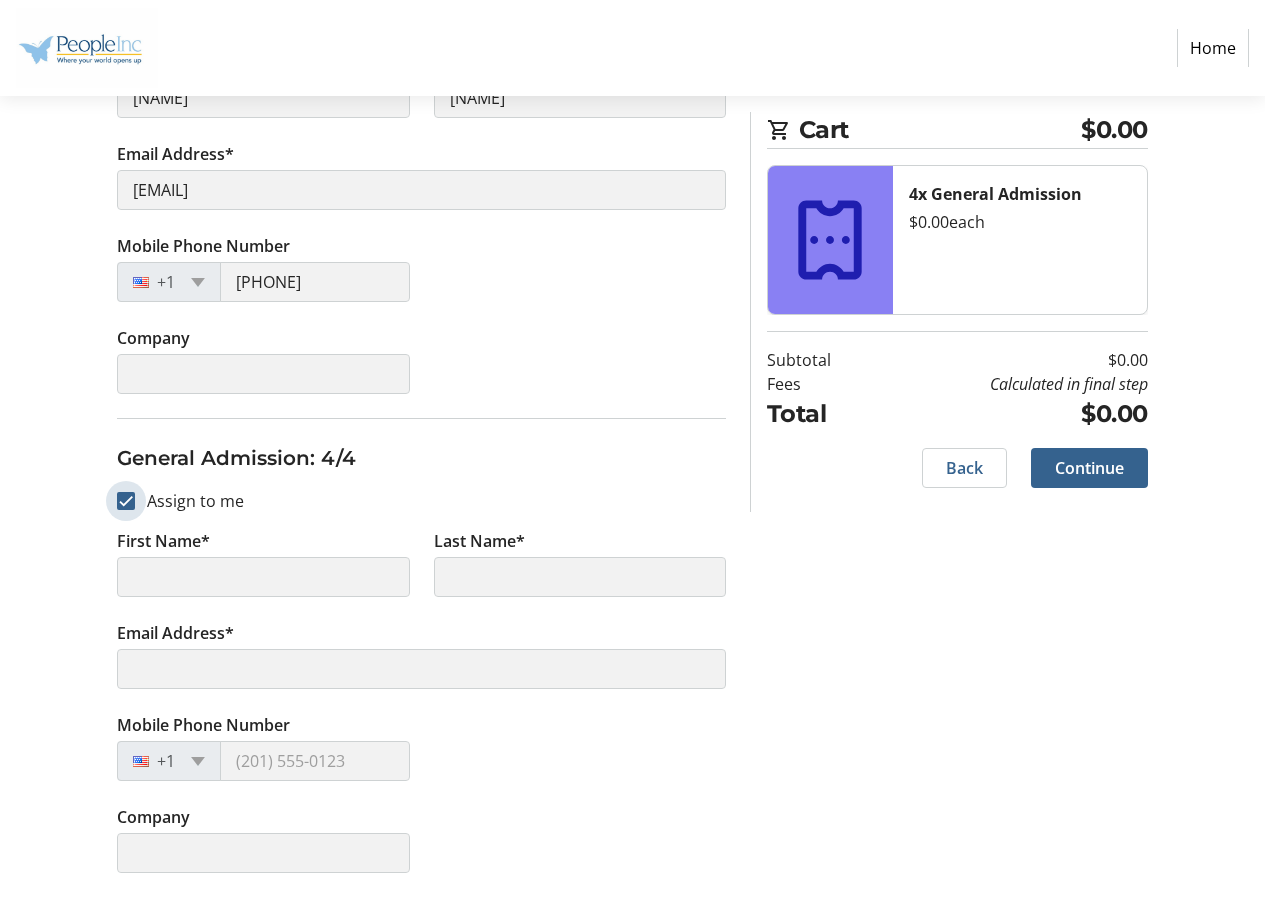 type on "[FIRST]" 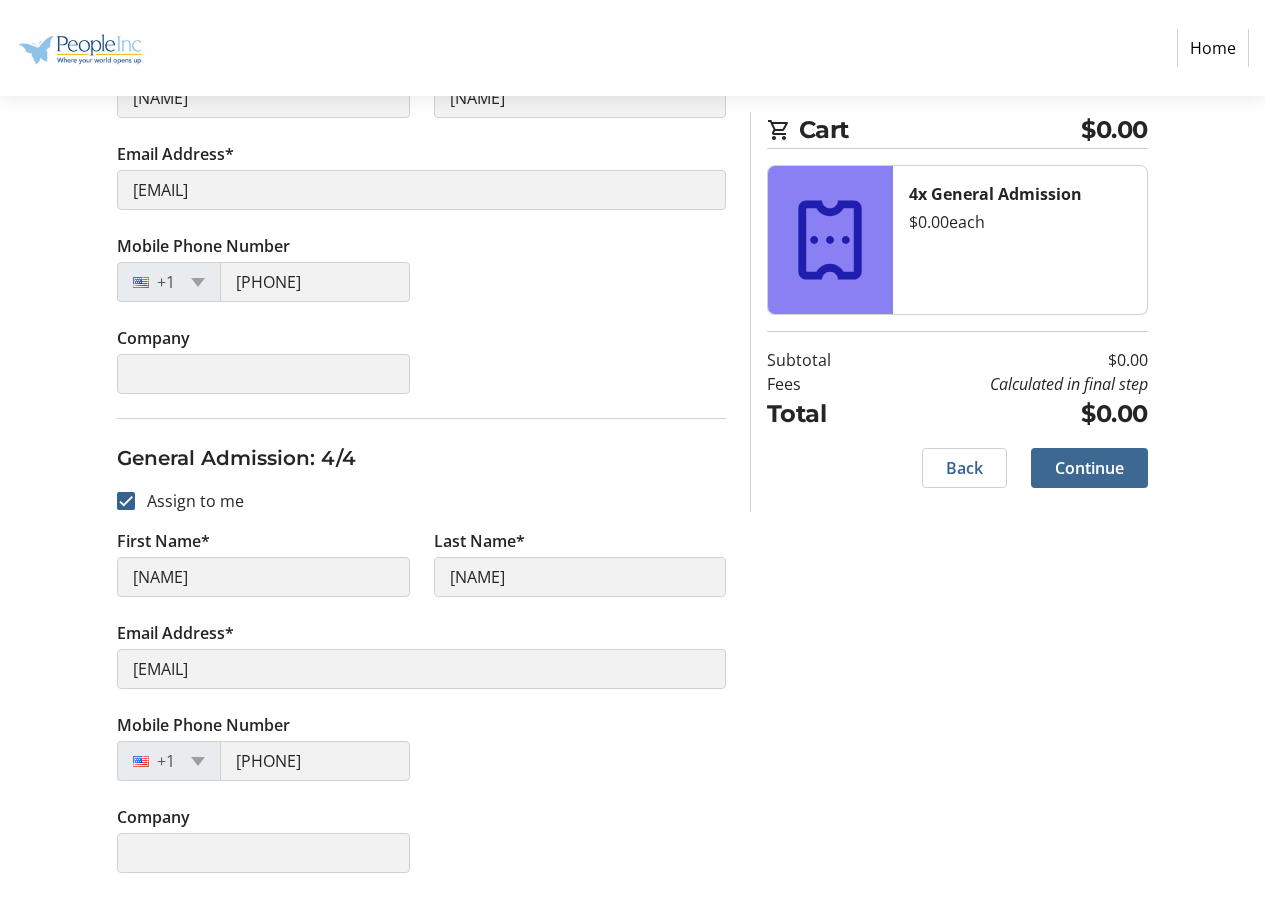 click on "Continue" 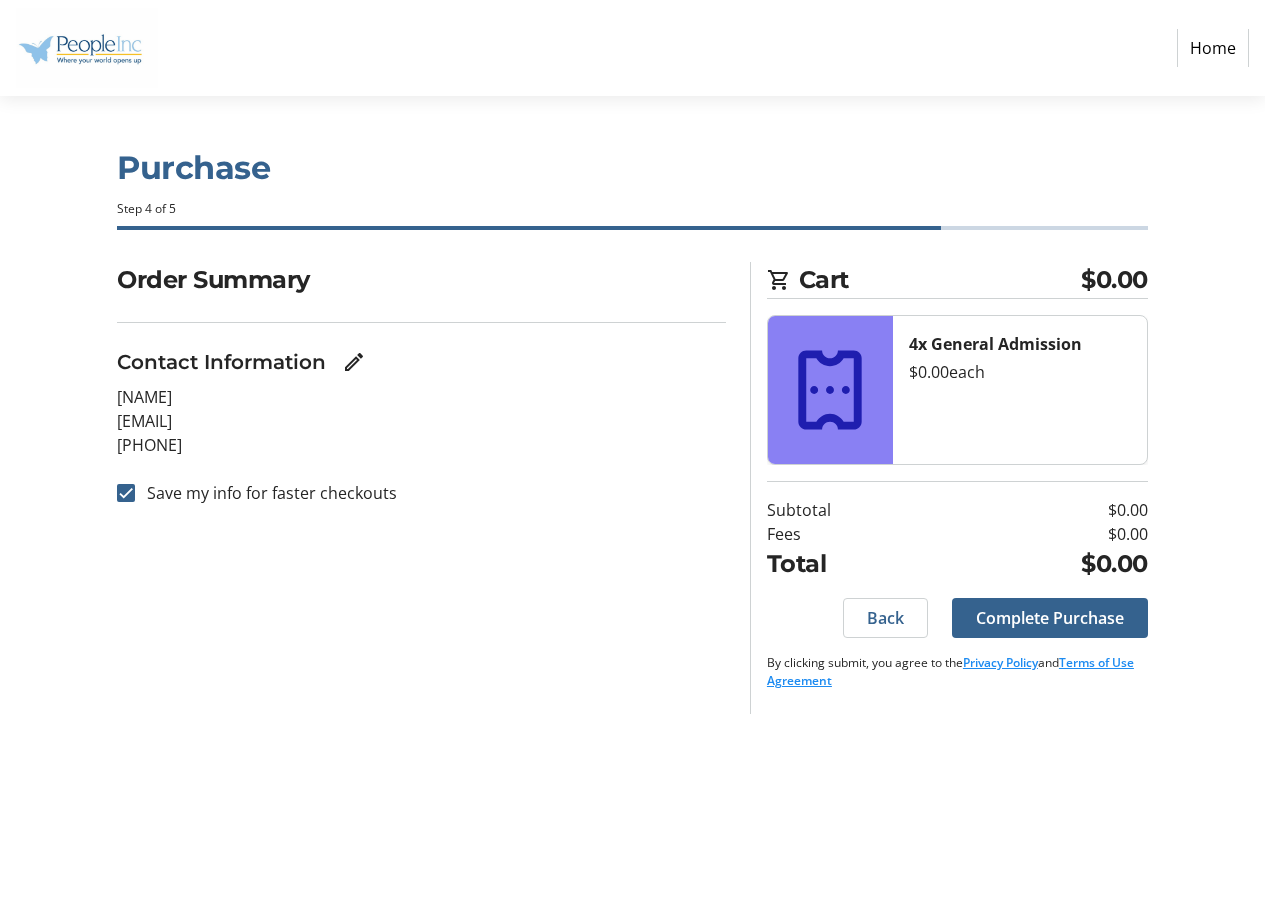 scroll, scrollTop: 0, scrollLeft: 0, axis: both 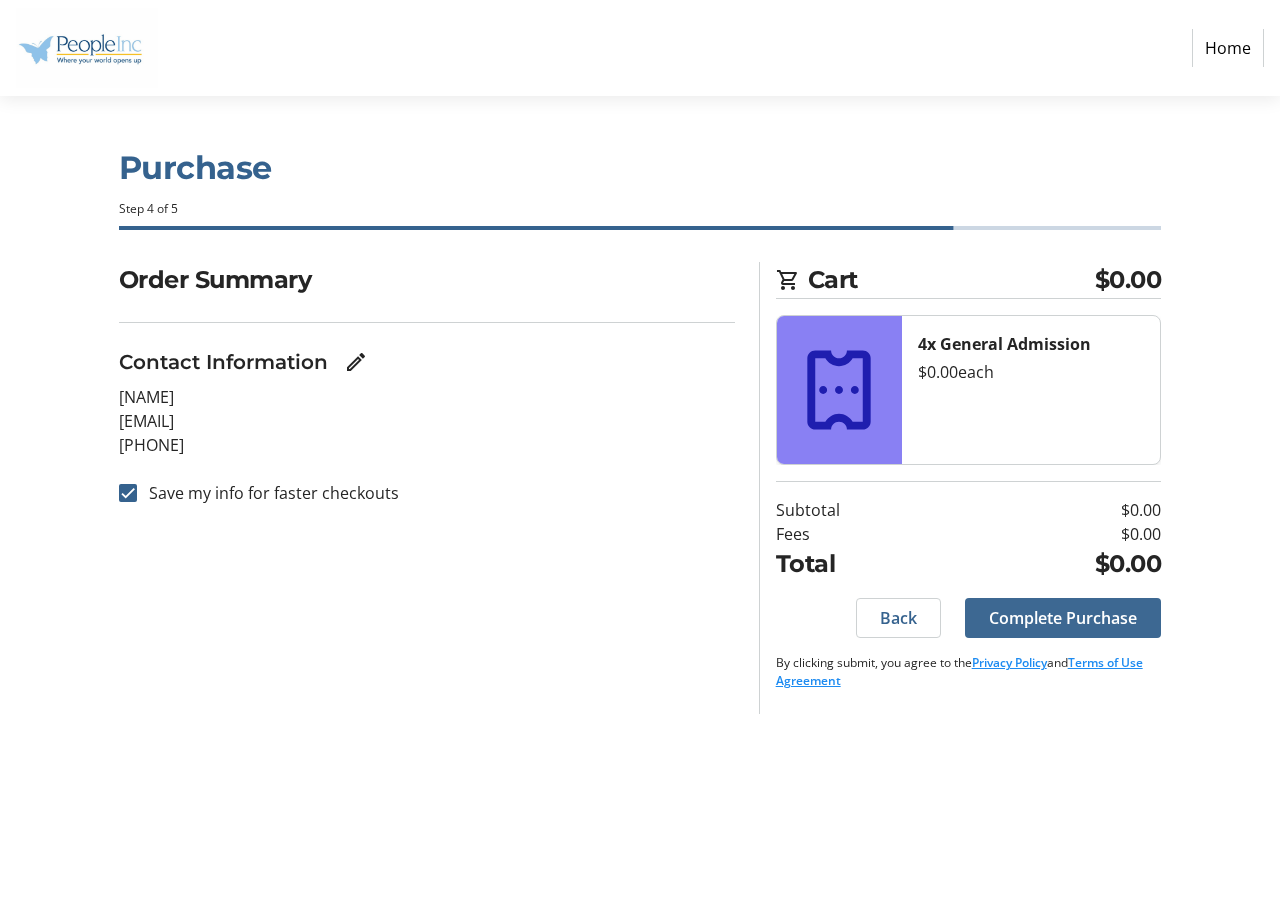 click on "Complete Purchase" 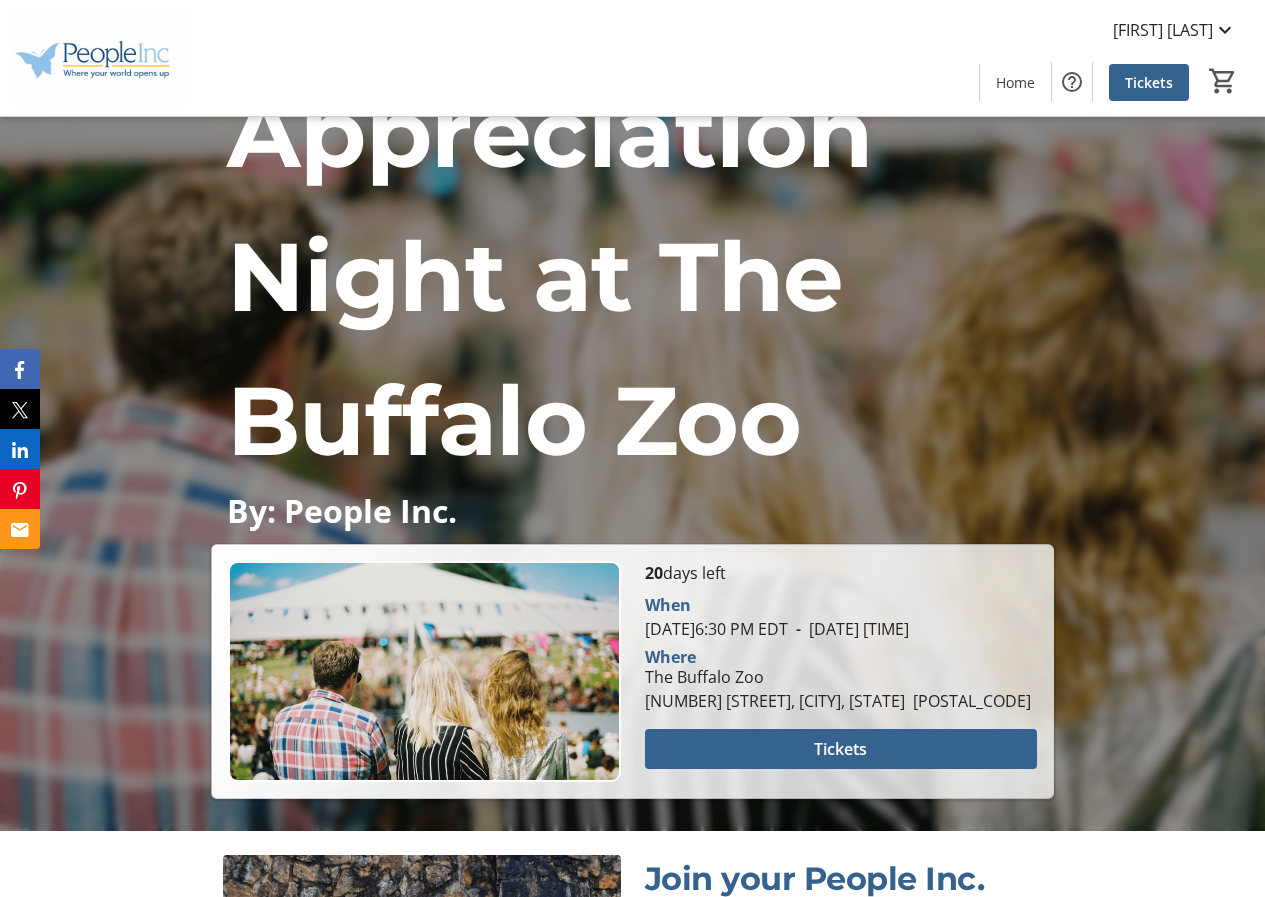scroll, scrollTop: 600, scrollLeft: 0, axis: vertical 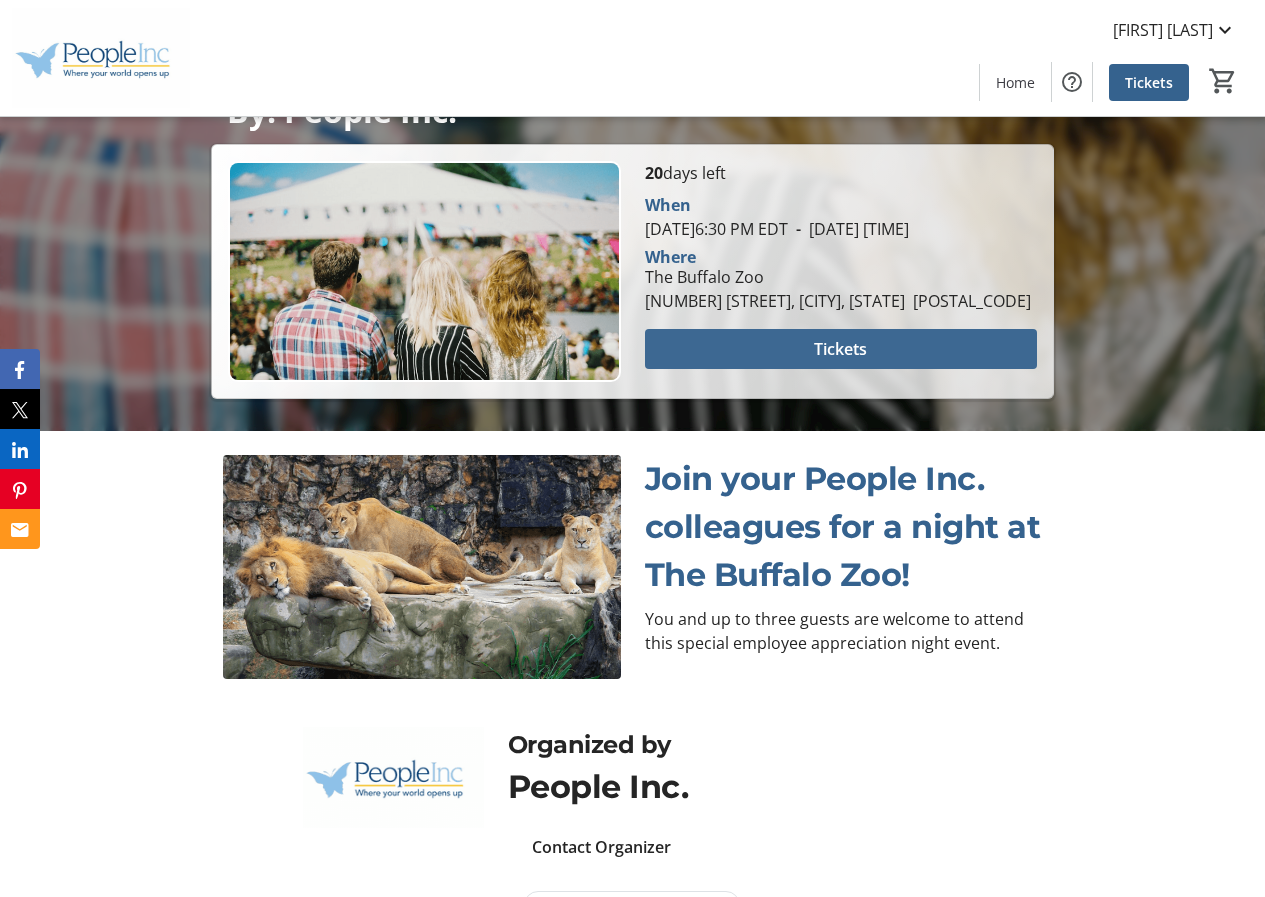 click at bounding box center [841, 349] 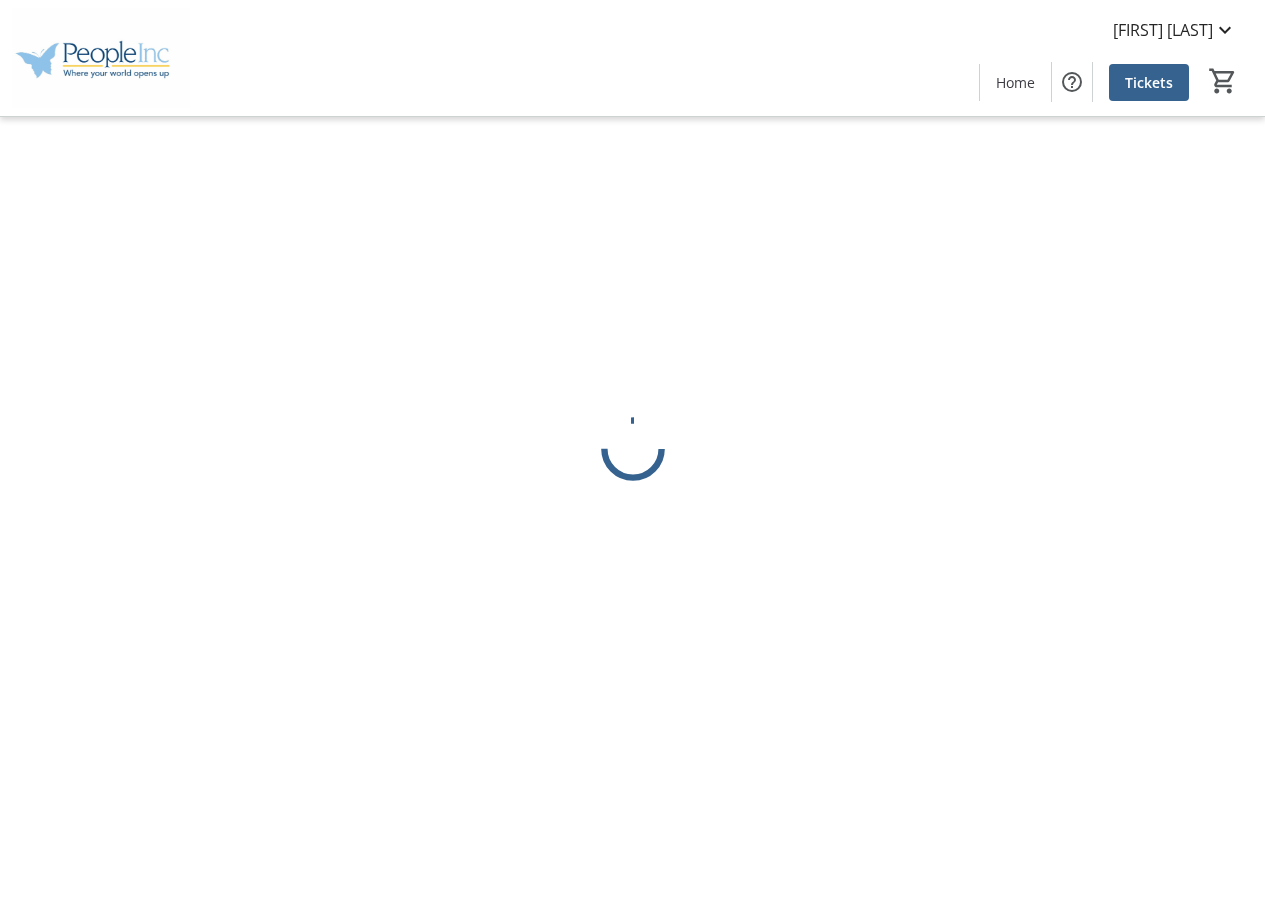 scroll, scrollTop: 0, scrollLeft: 0, axis: both 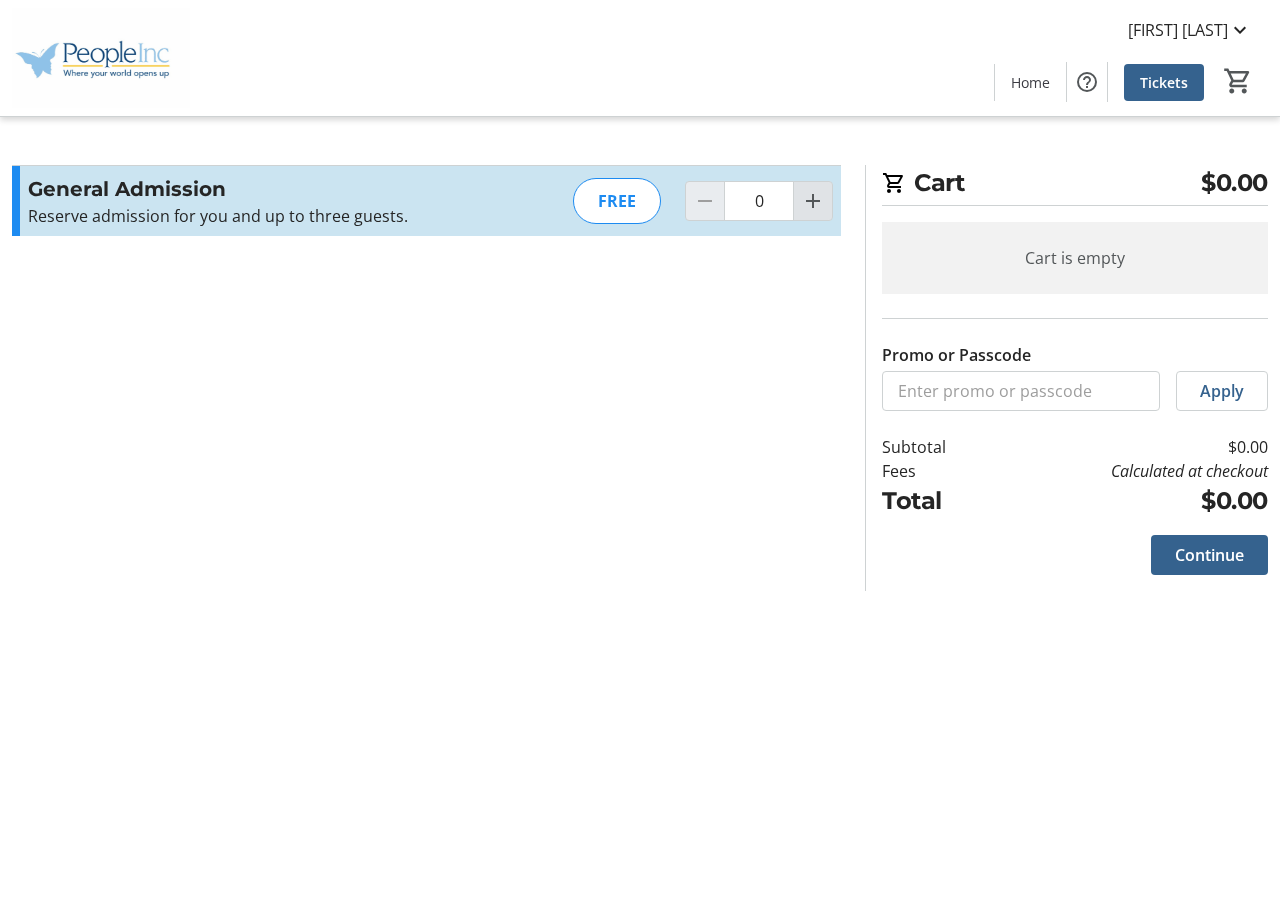 click 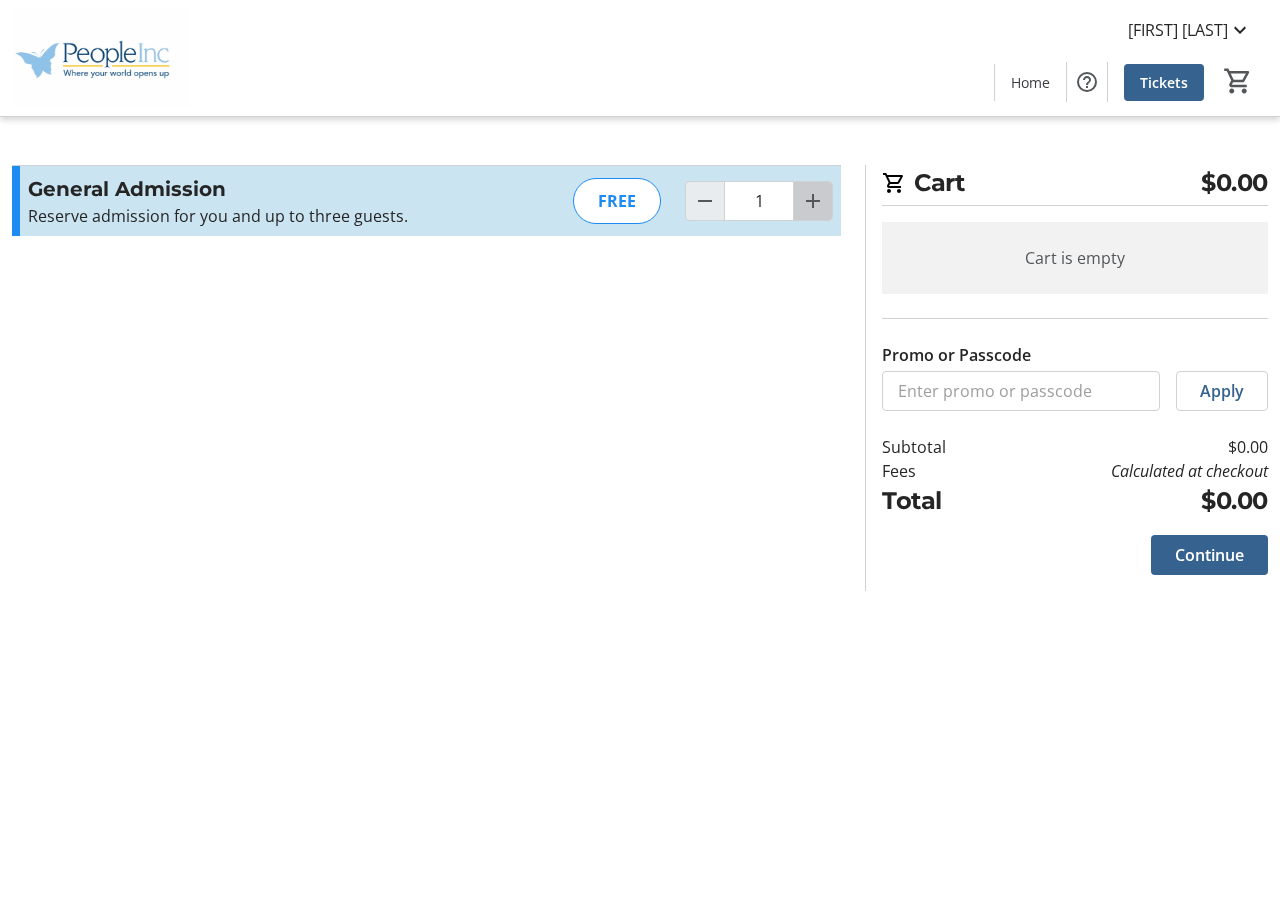 click 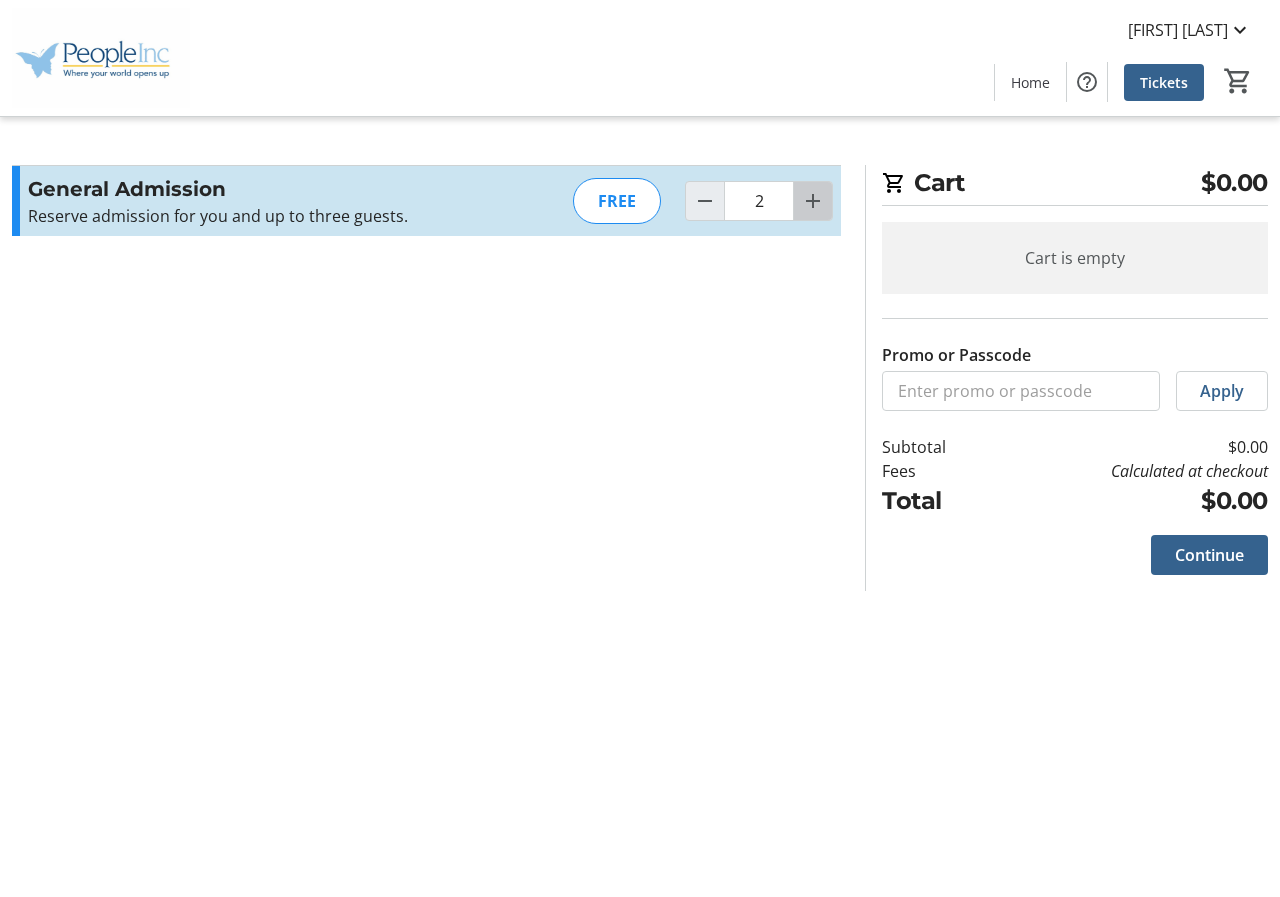 click 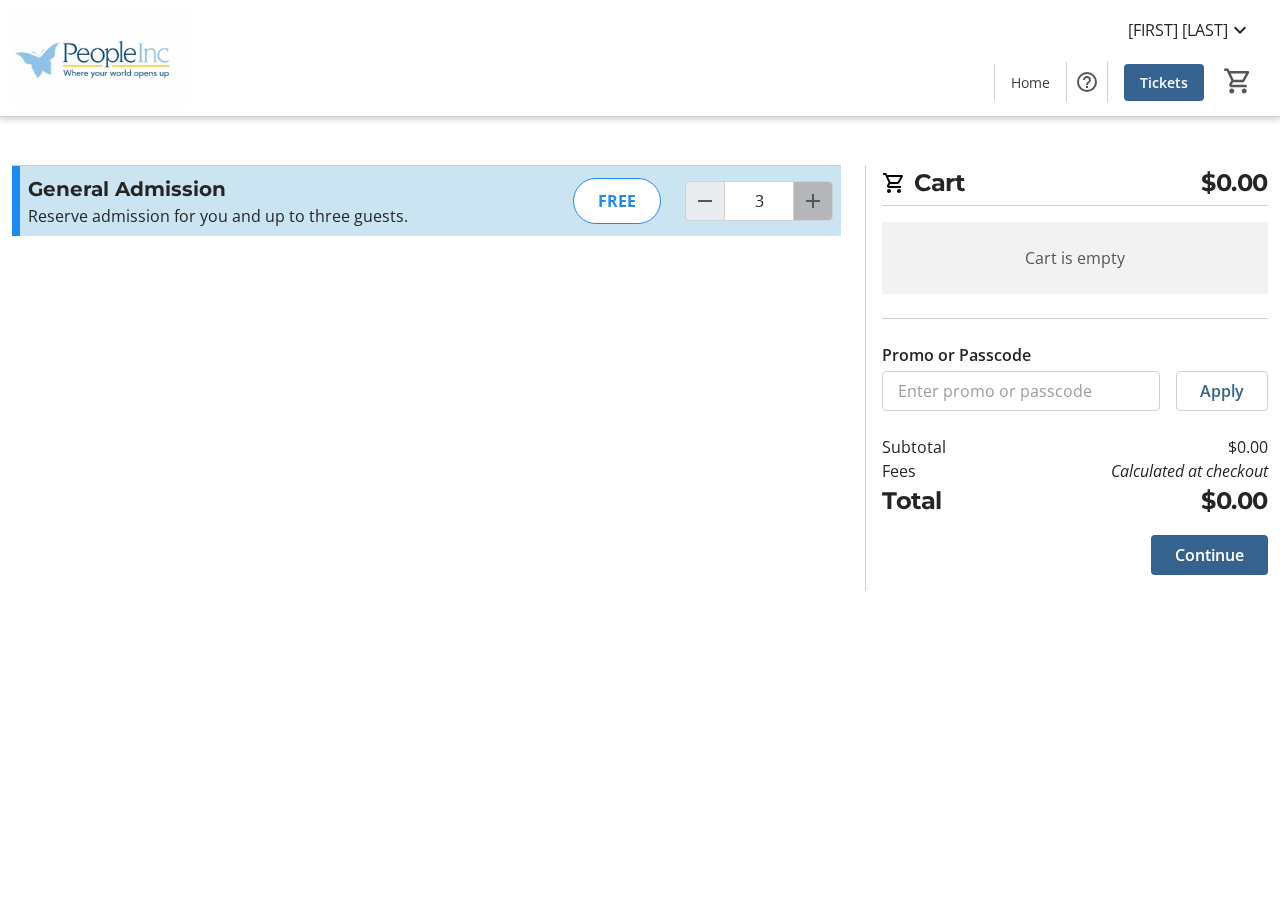 click 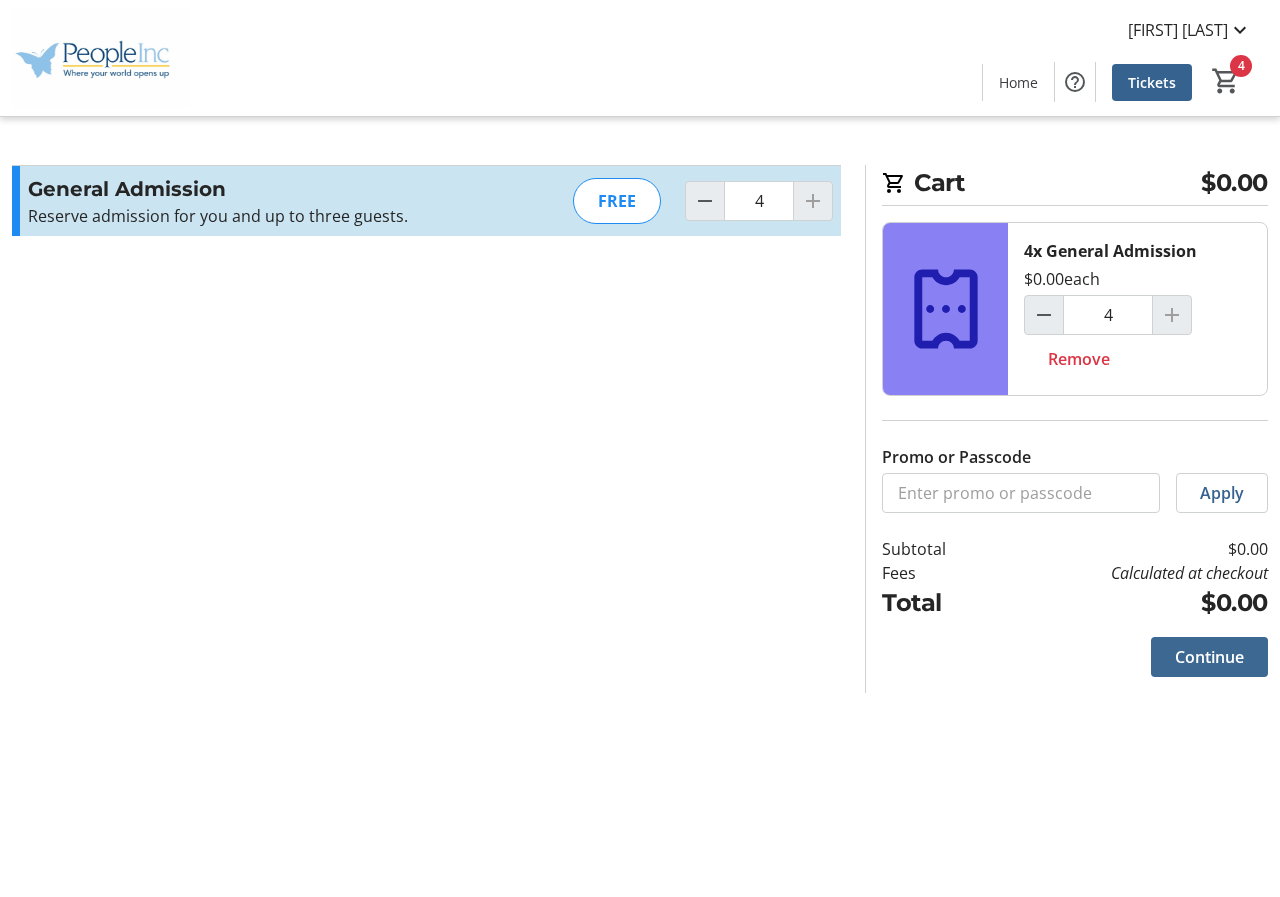 click 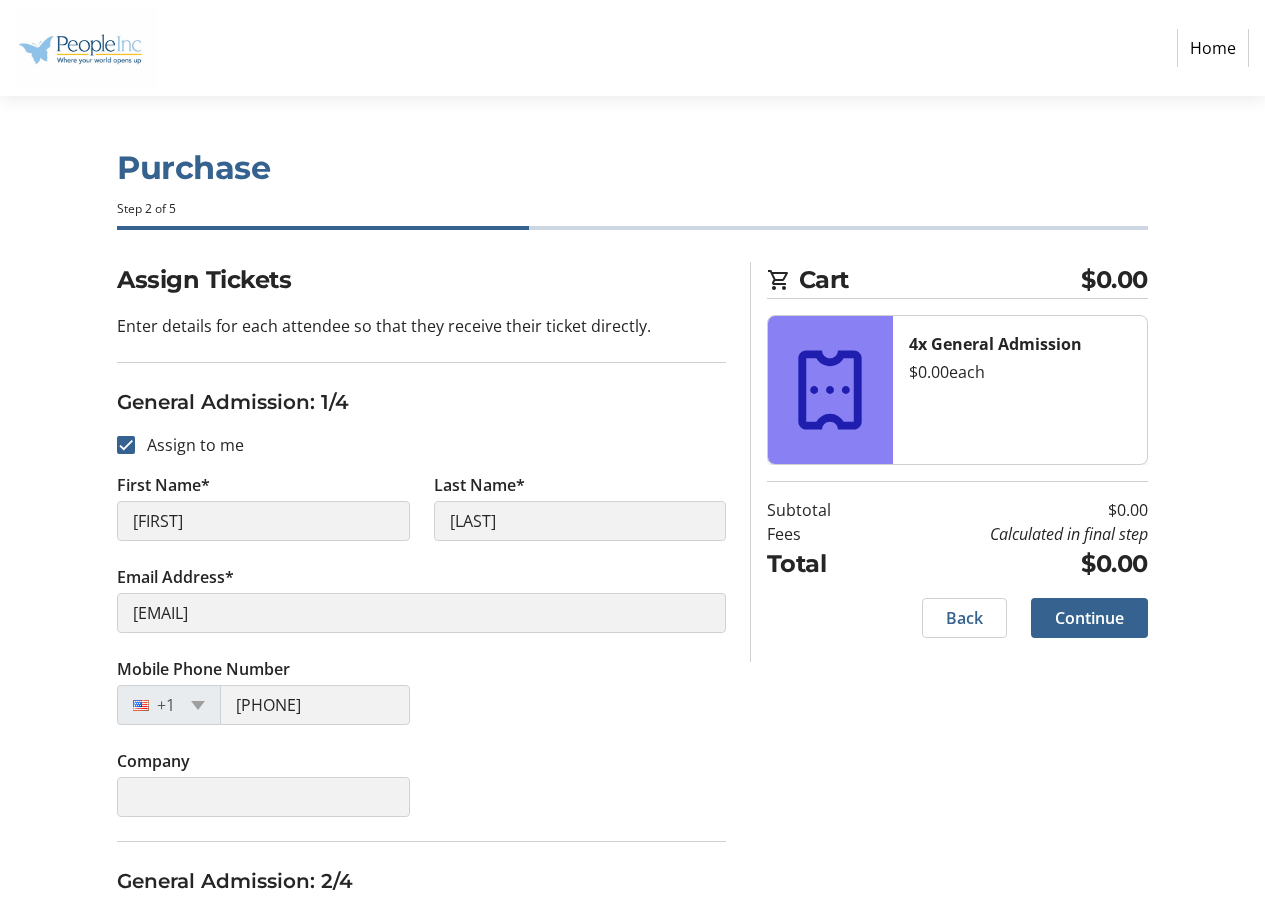 drag, startPoint x: 290, startPoint y: 489, endPoint x: 237, endPoint y: 490, distance: 53.009434 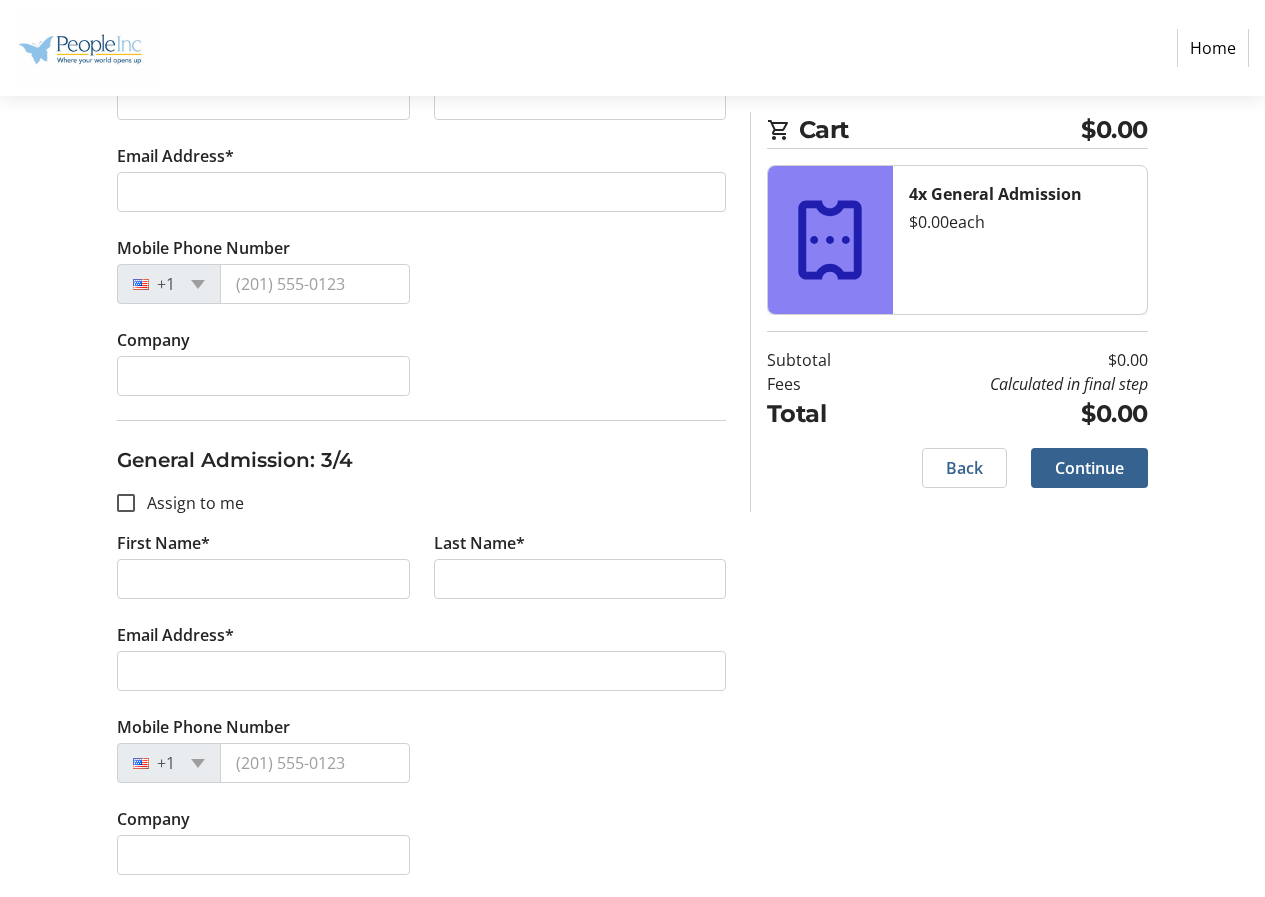 scroll, scrollTop: 100, scrollLeft: 0, axis: vertical 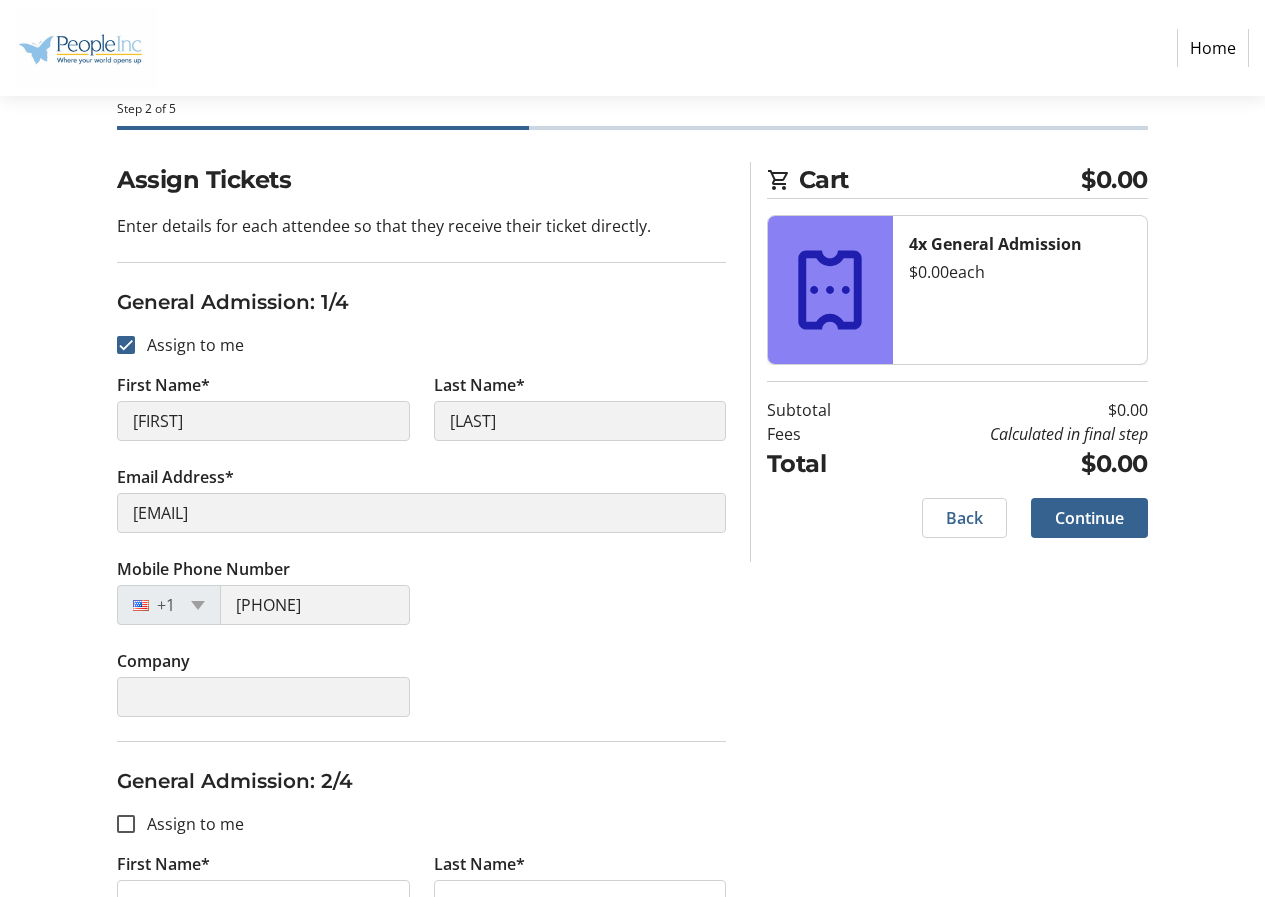 click on "Assign Tickets  Enter details for each attendee so that they receive their ticket directly.  General Admission: 1/4  Assign to me  First Name* [FIRST] Last Name* [LAST] Email Address* [EMAIL] Mobile Phone Number [PHONE] Company General Admission: 2/4  Assign to me  First Name* Last Name* Email Address* Mobile Phone Number [PHONE] Company General Admission: 3/4  Assign to me  First Name* Last Name* Email Address* Mobile Phone Number [PHONE] Company General Admission: 4/4  Assign to me  First Name* Last Name* Email Address* Mobile Phone Number [PHONE] Company Cart $0.00 4x General Admission  $0.00   each  Subtotal  $0.00  Fees  Calculated in final step  Total  $0.00   Back   Continue" 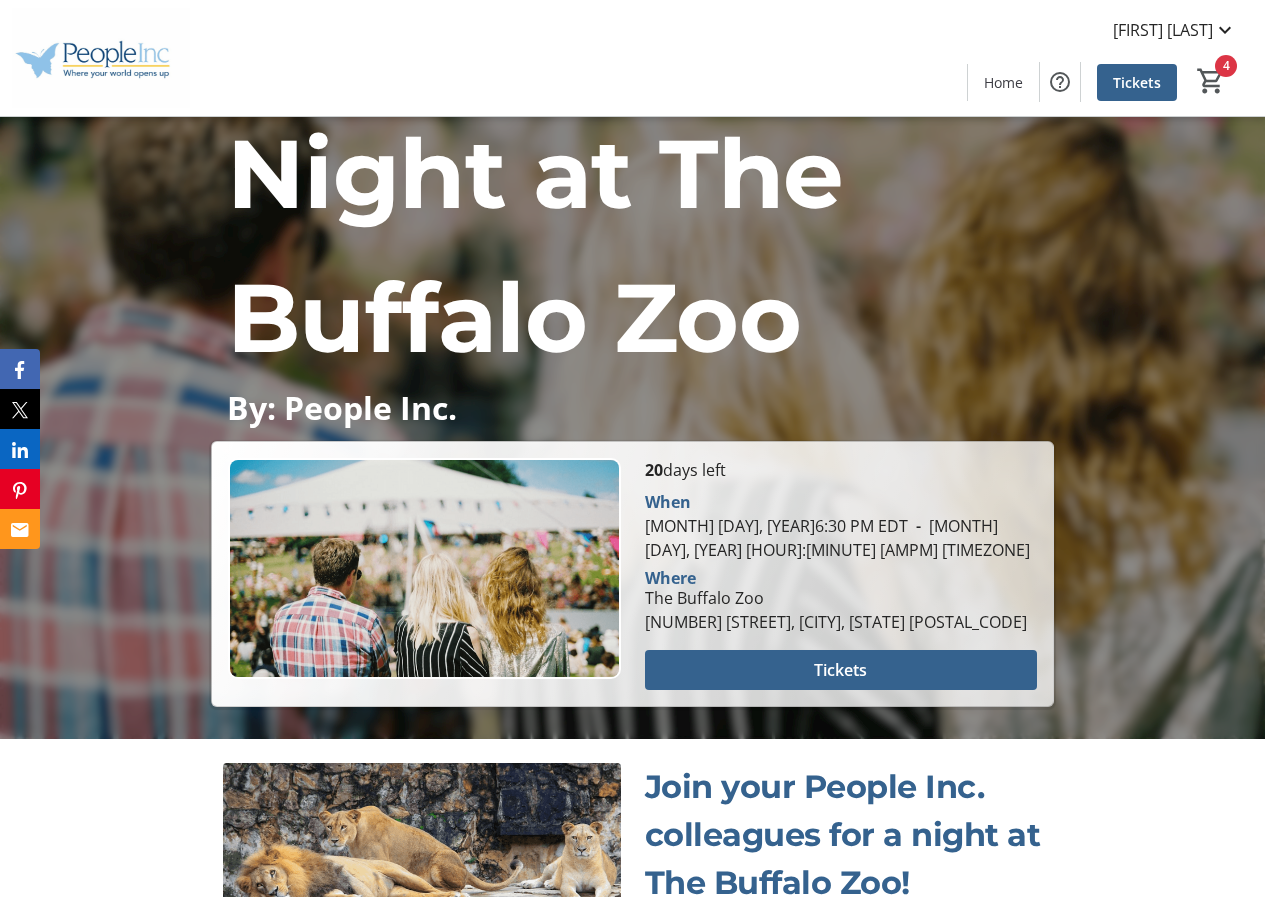 scroll, scrollTop: 500, scrollLeft: 0, axis: vertical 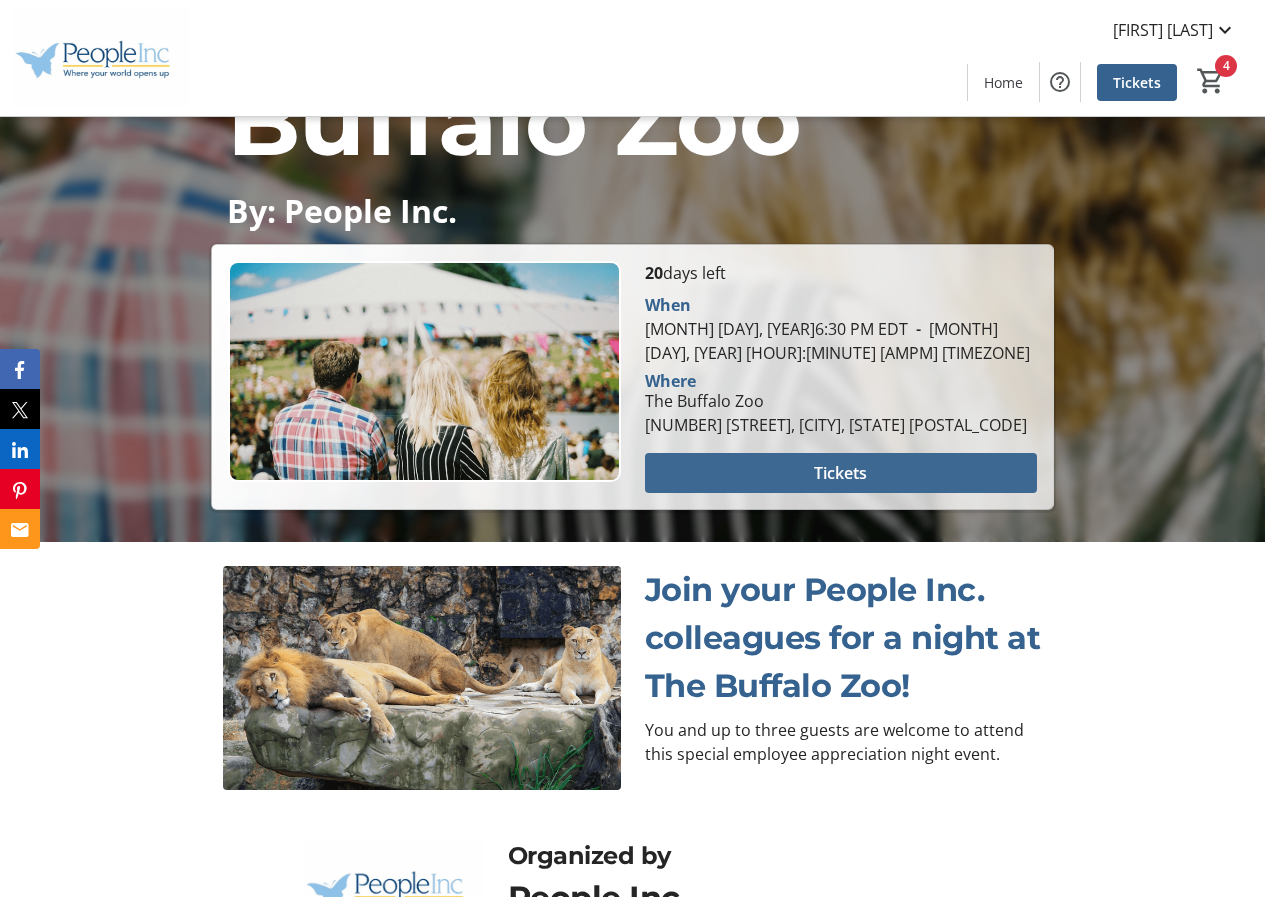 click on "Tickets" at bounding box center [840, 473] 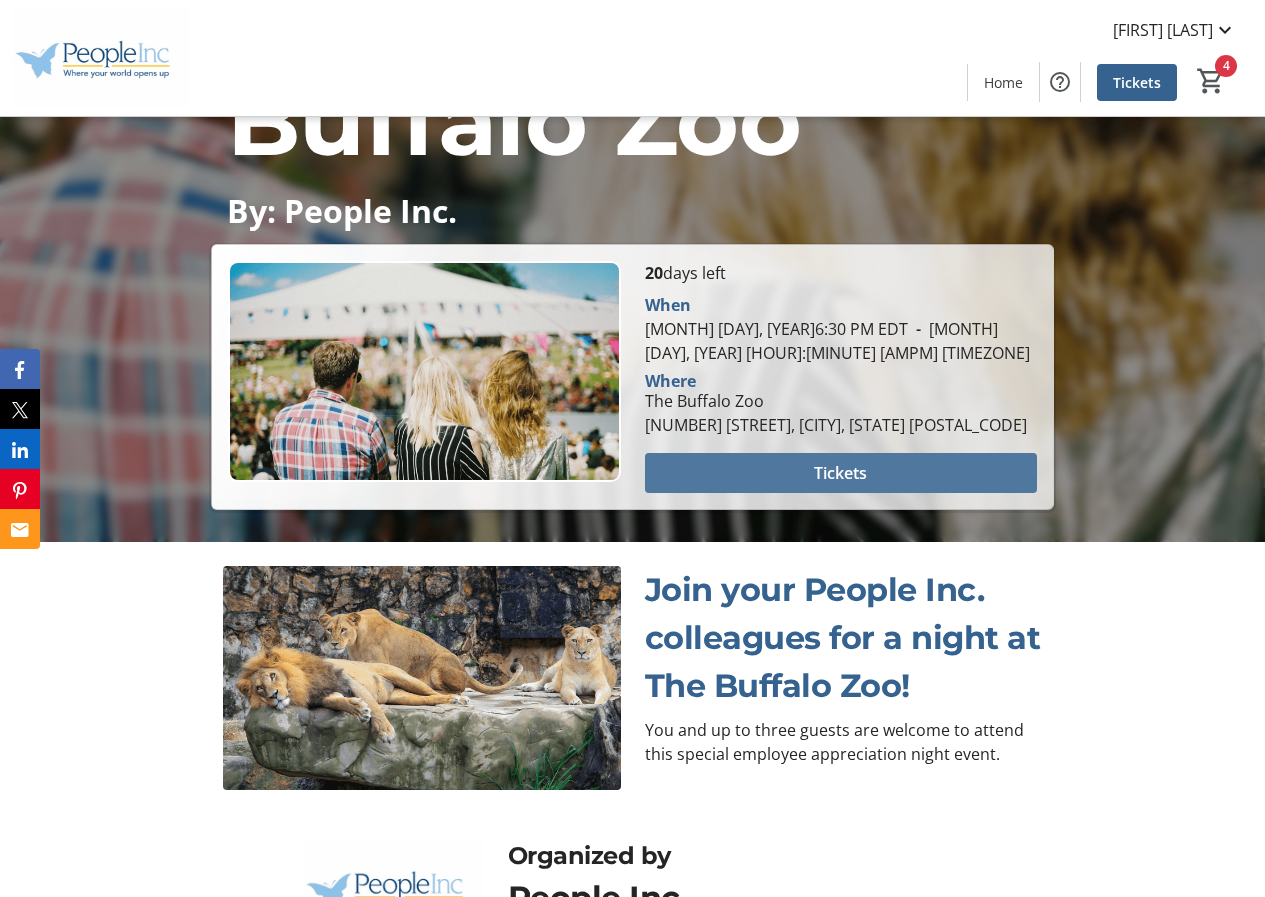 scroll, scrollTop: 0, scrollLeft: 0, axis: both 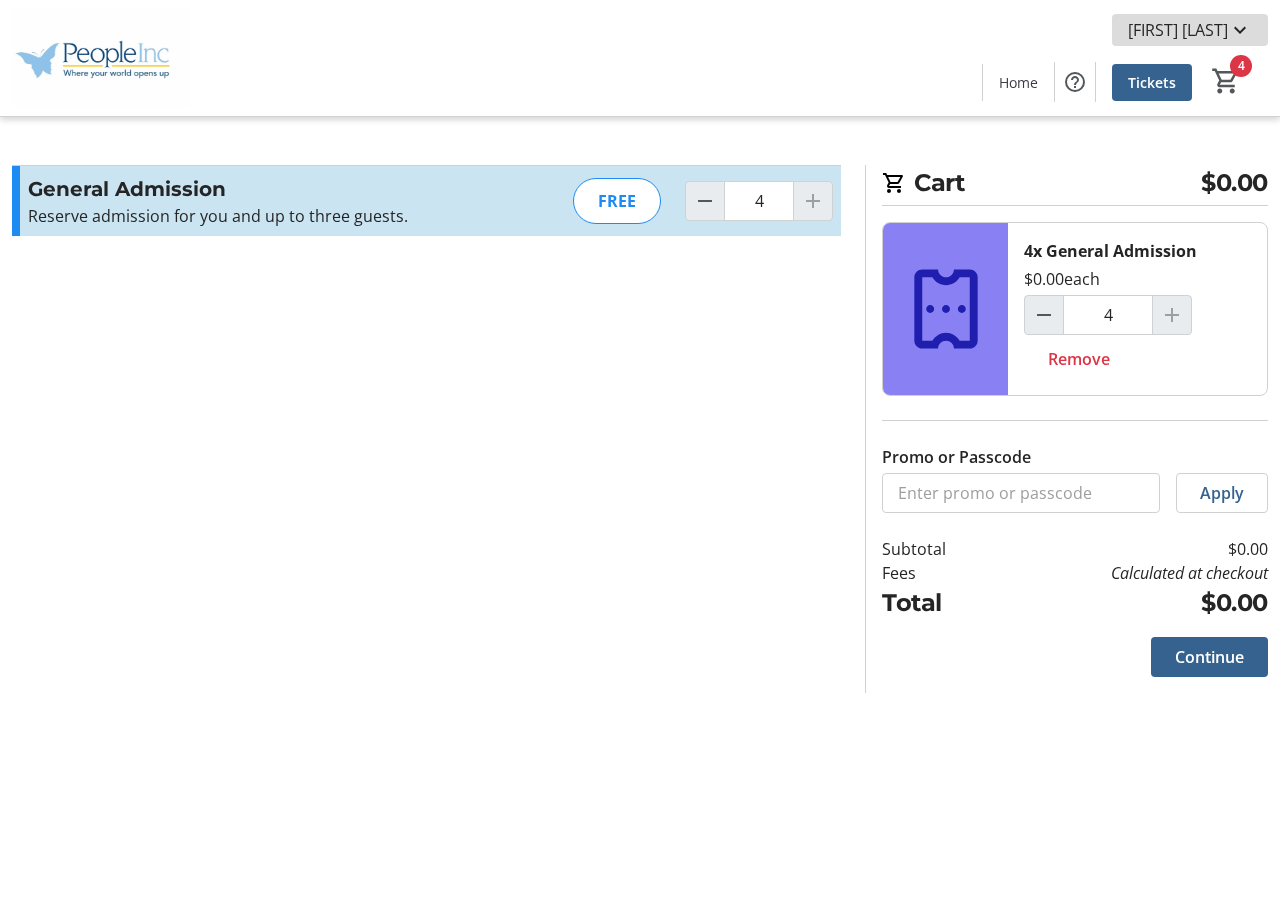 click on "[FIRST] [LAST]" 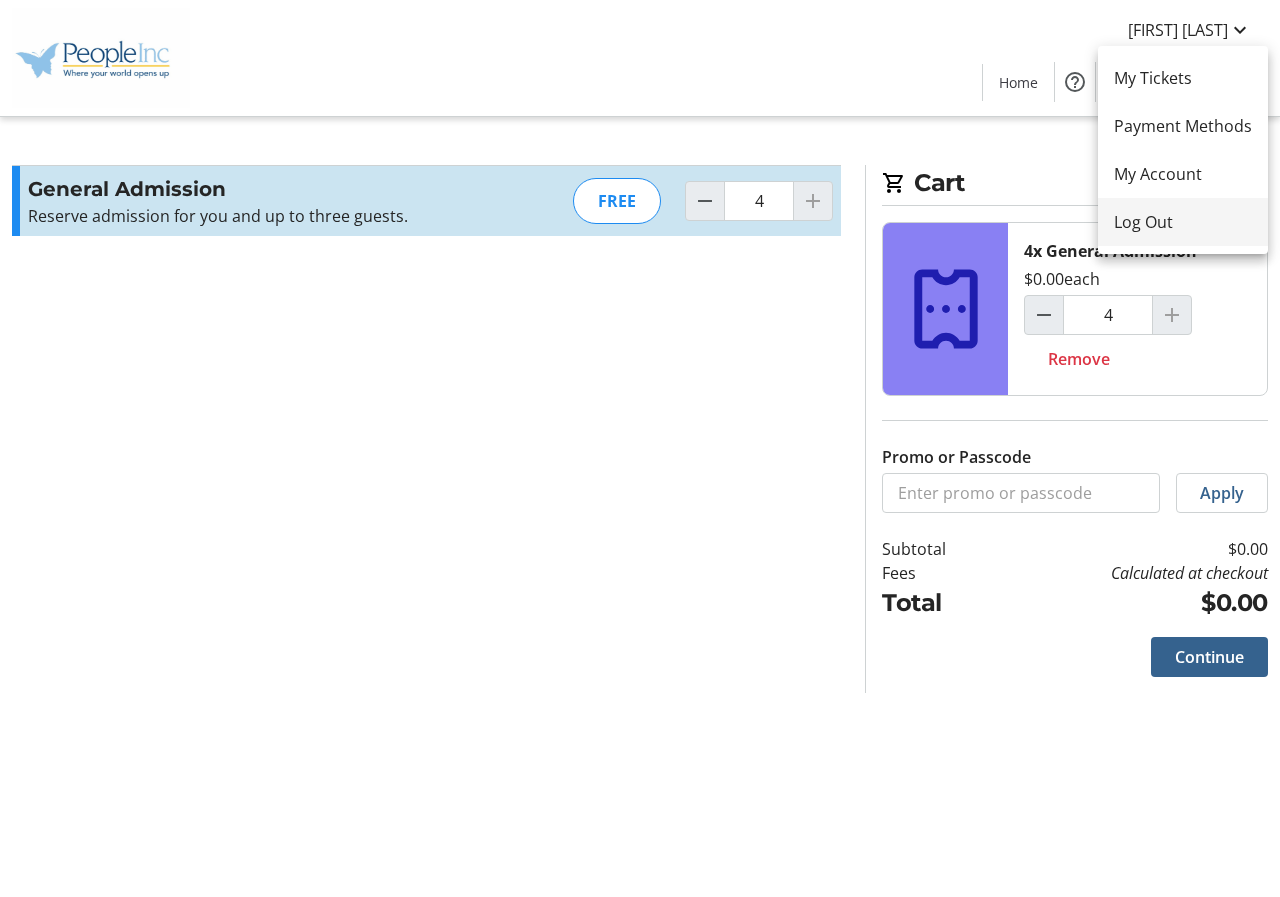 click on "Log Out" at bounding box center [1183, 222] 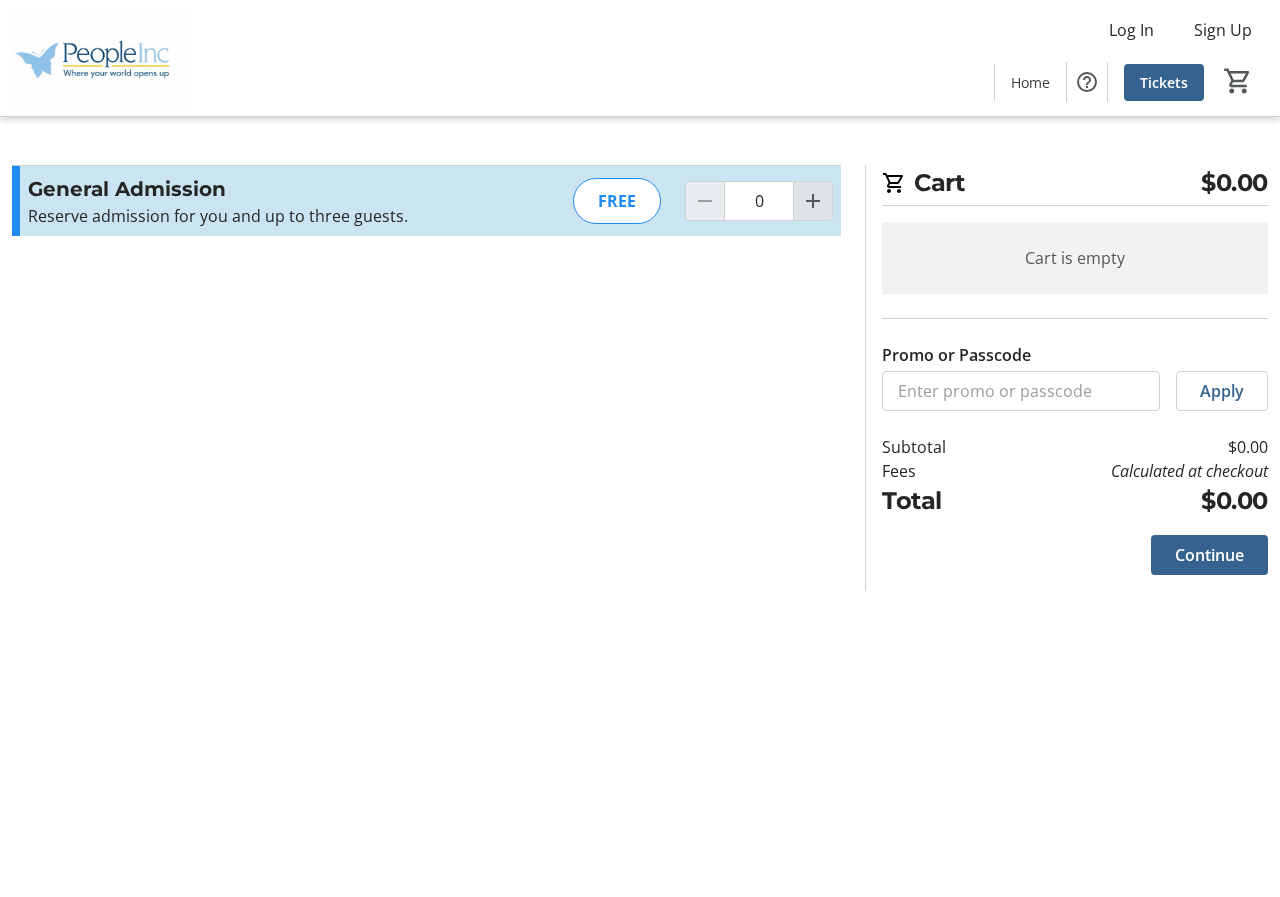 click 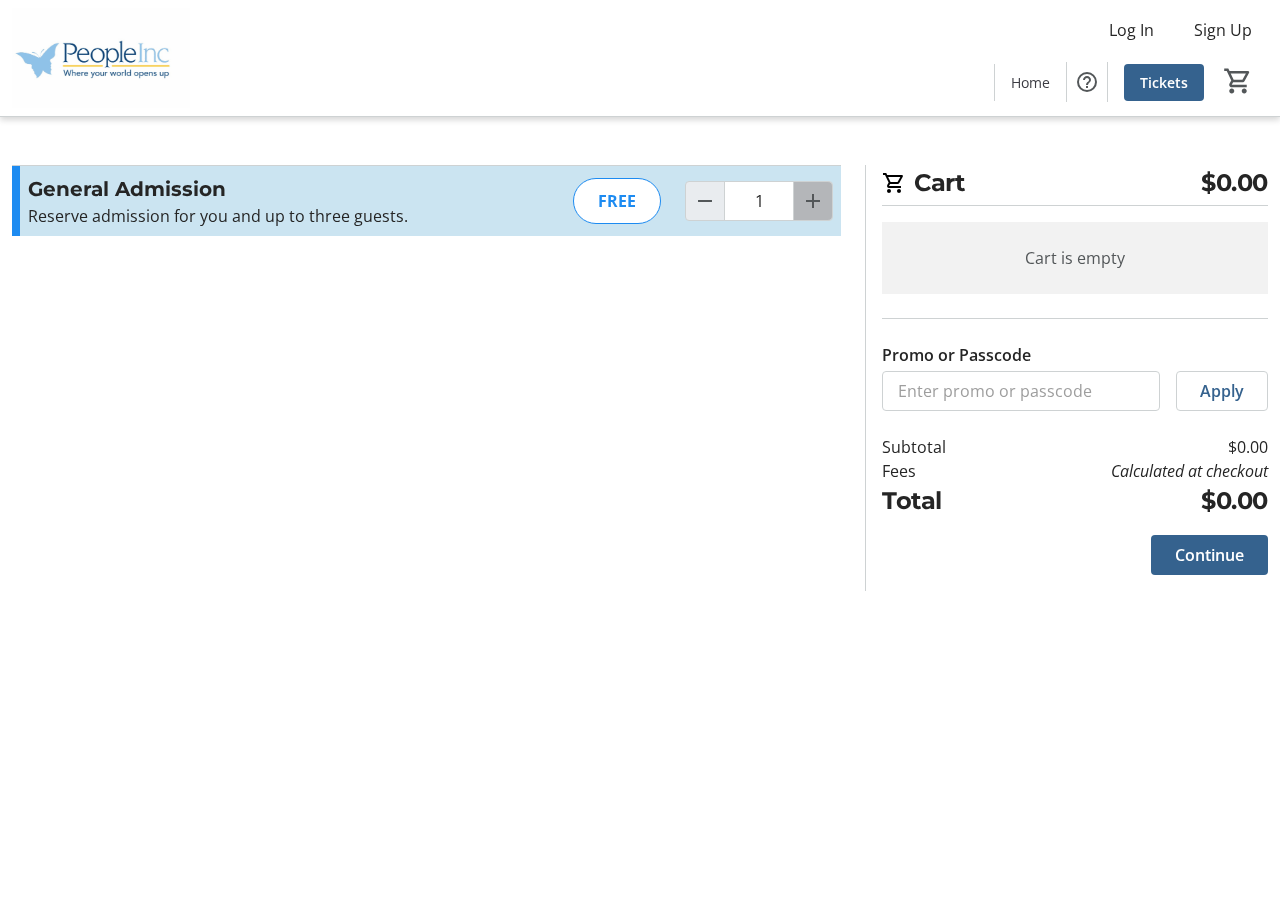 click 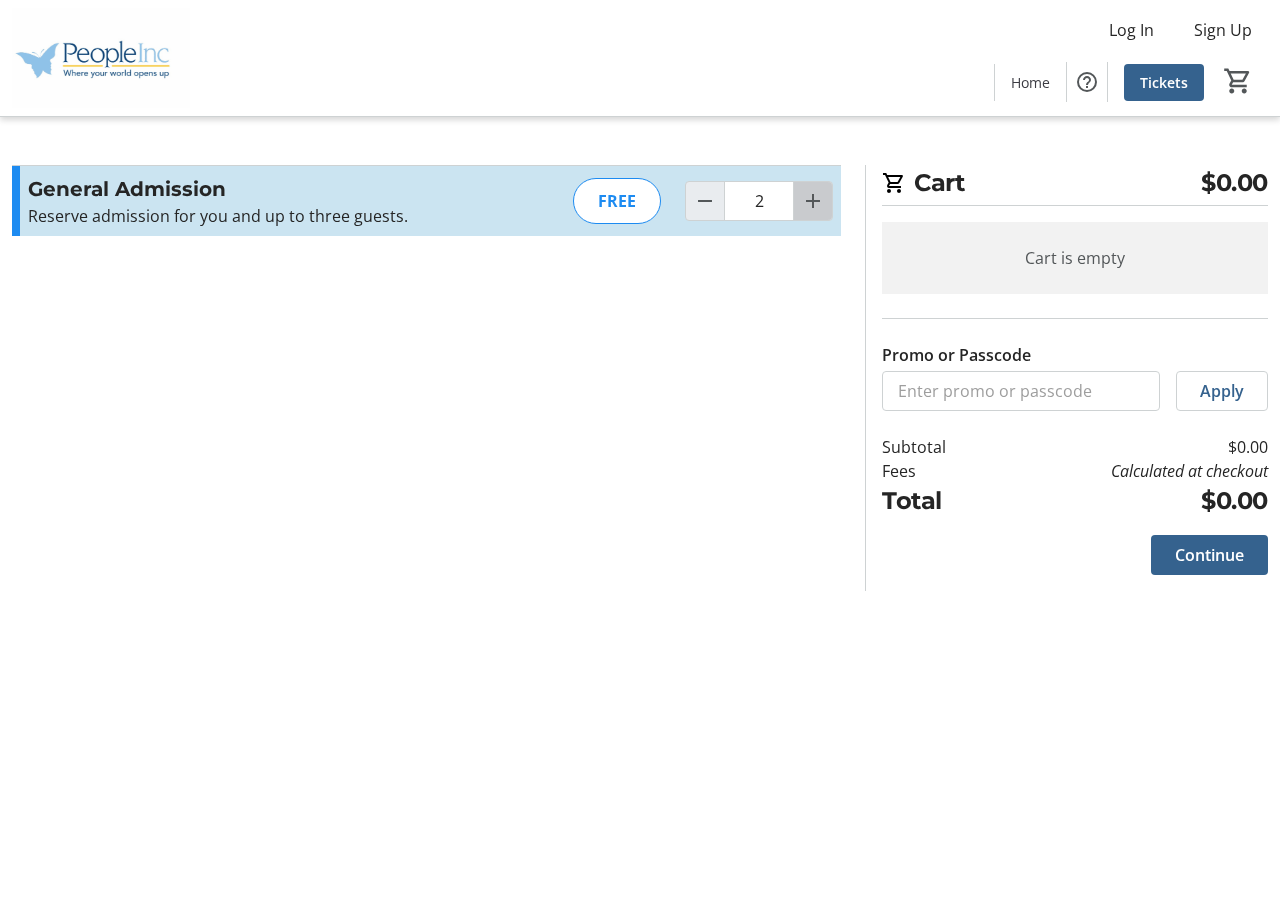 click 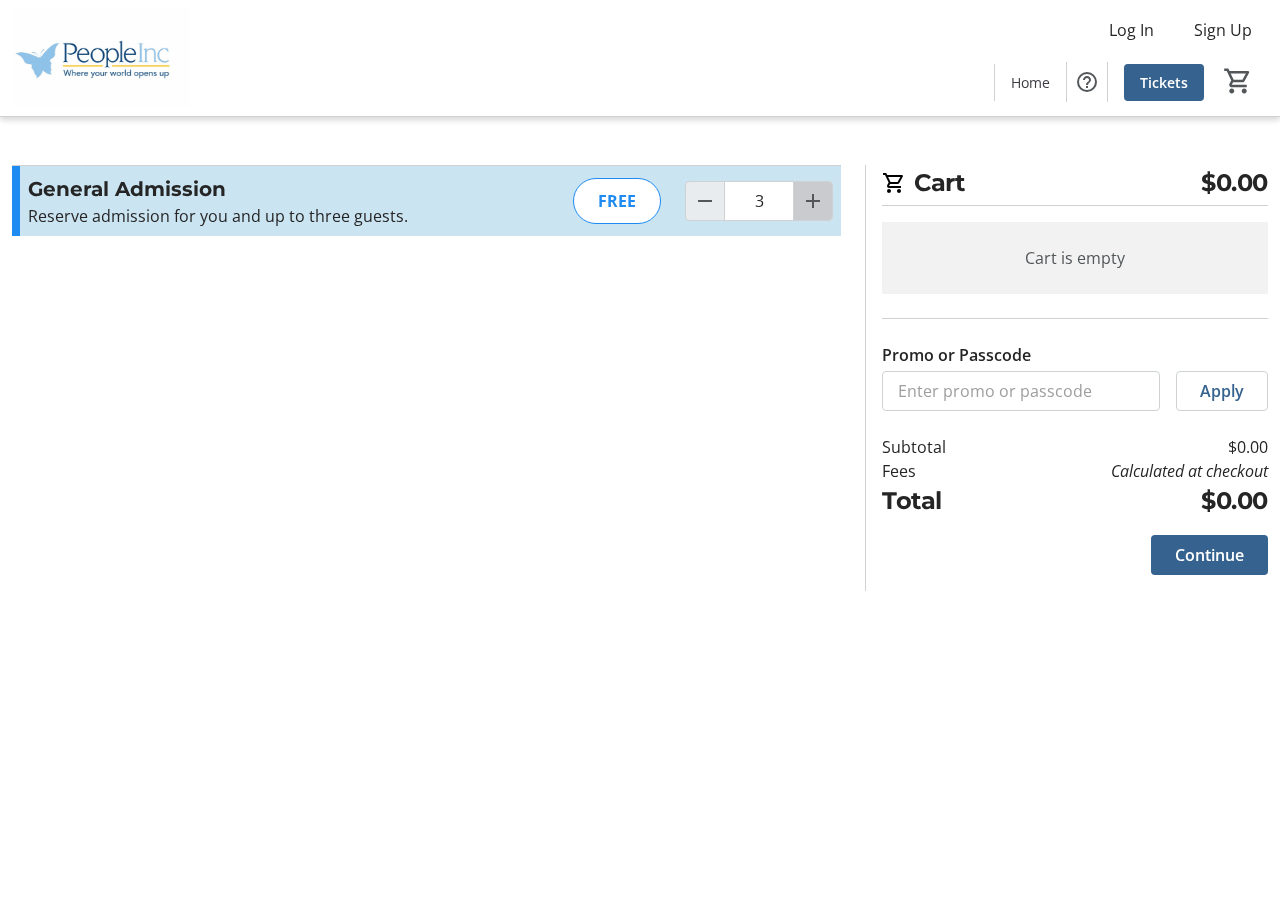 click 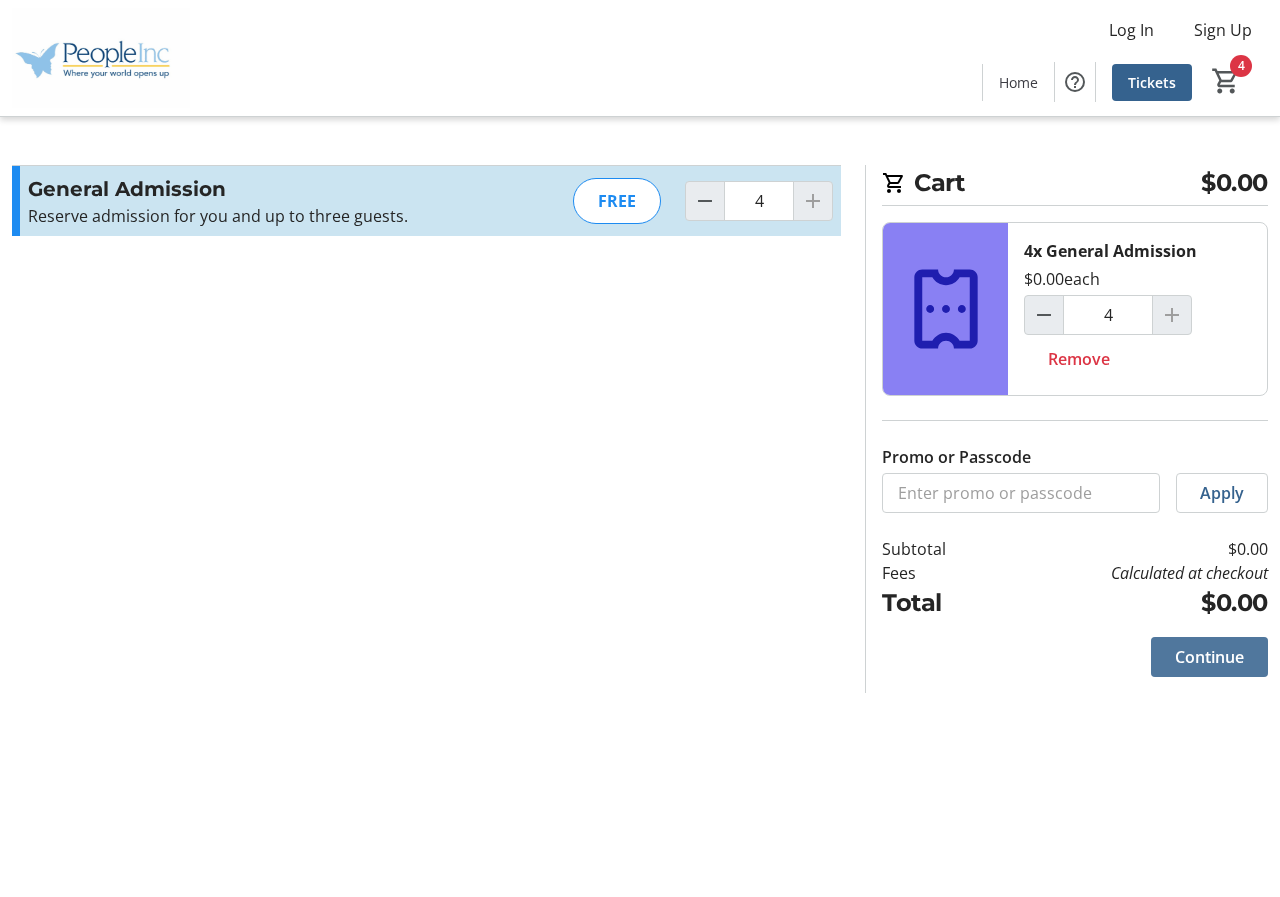 click on "Continue" 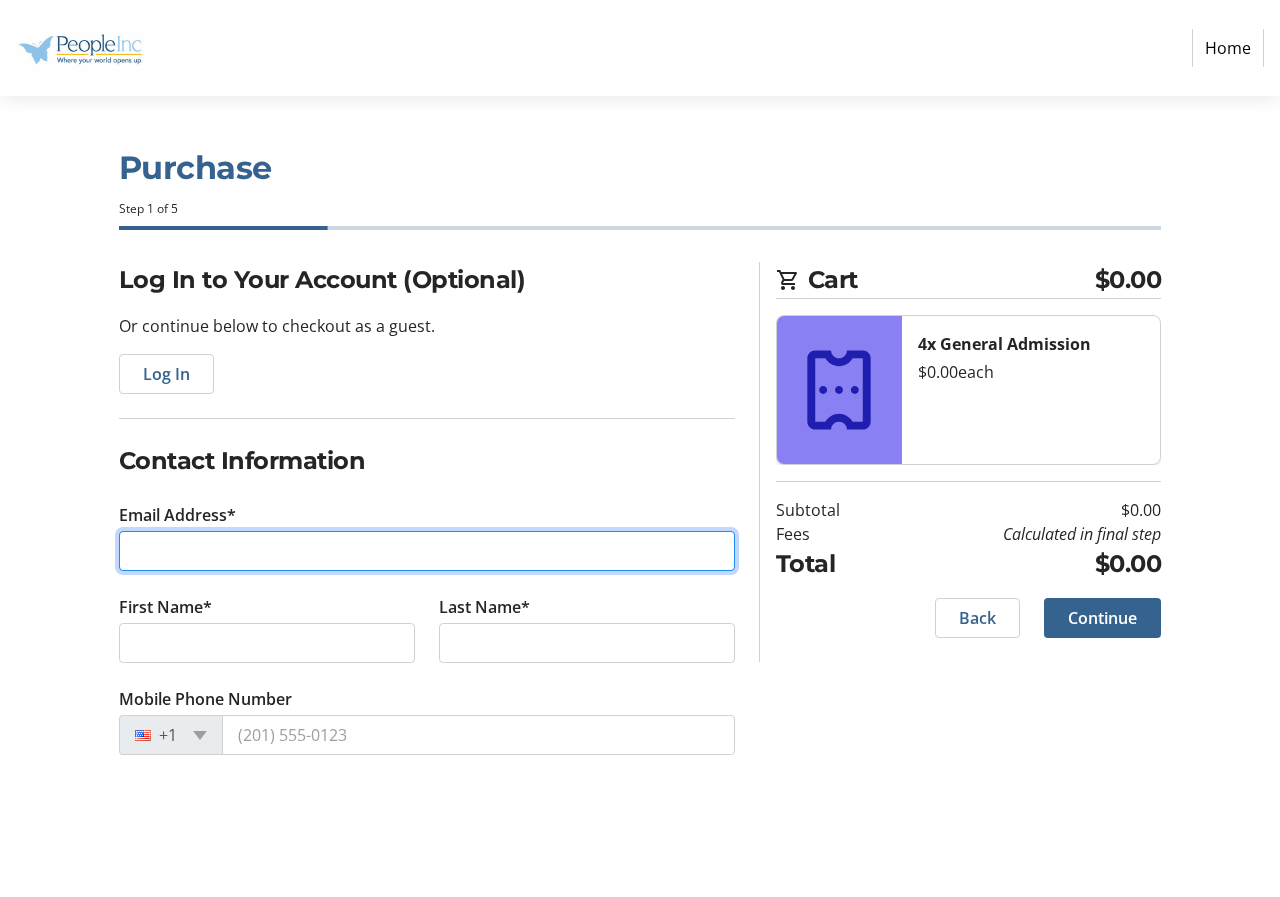 click on "Email Address*" at bounding box center (427, 551) 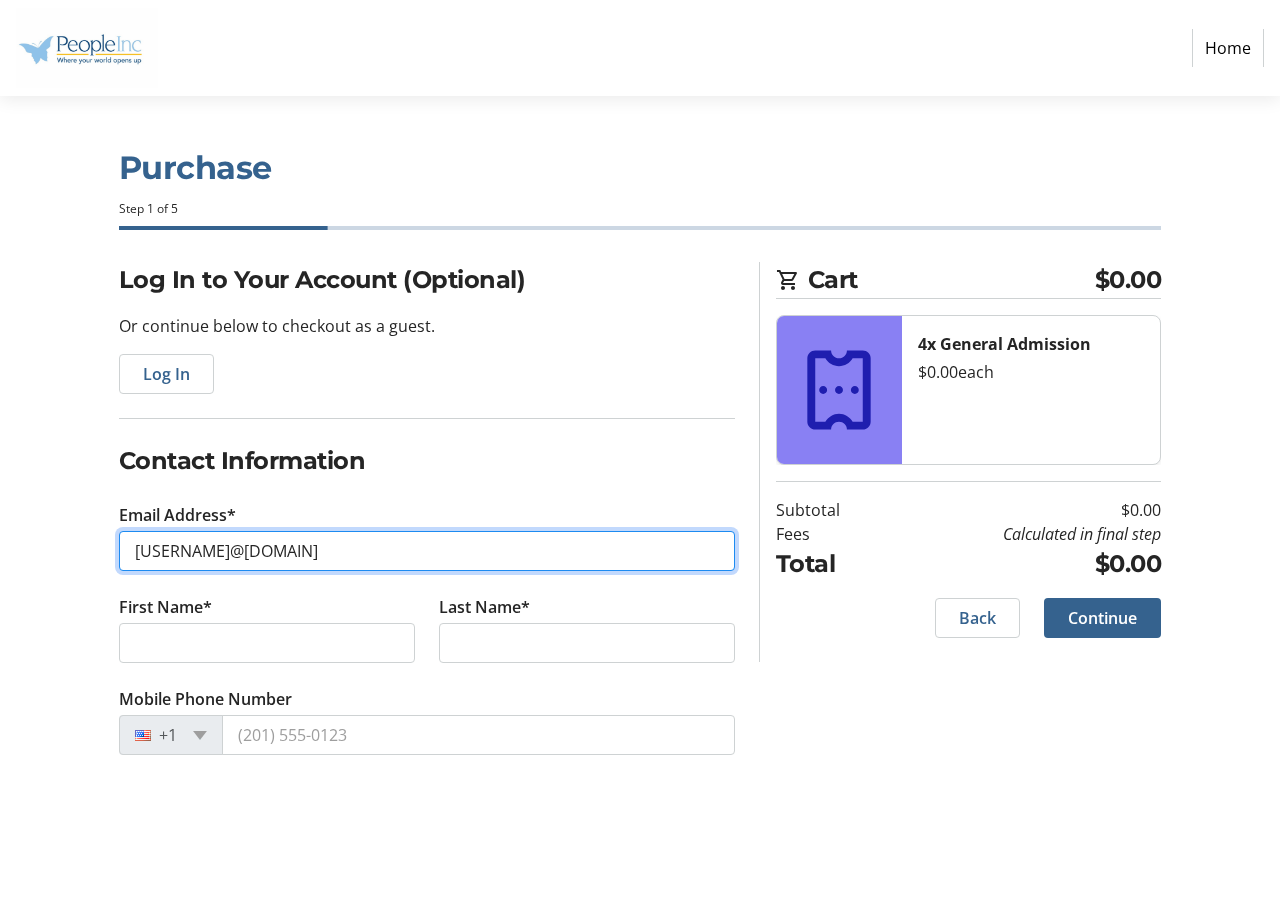 type on "michael_connors23@yahoo.com" 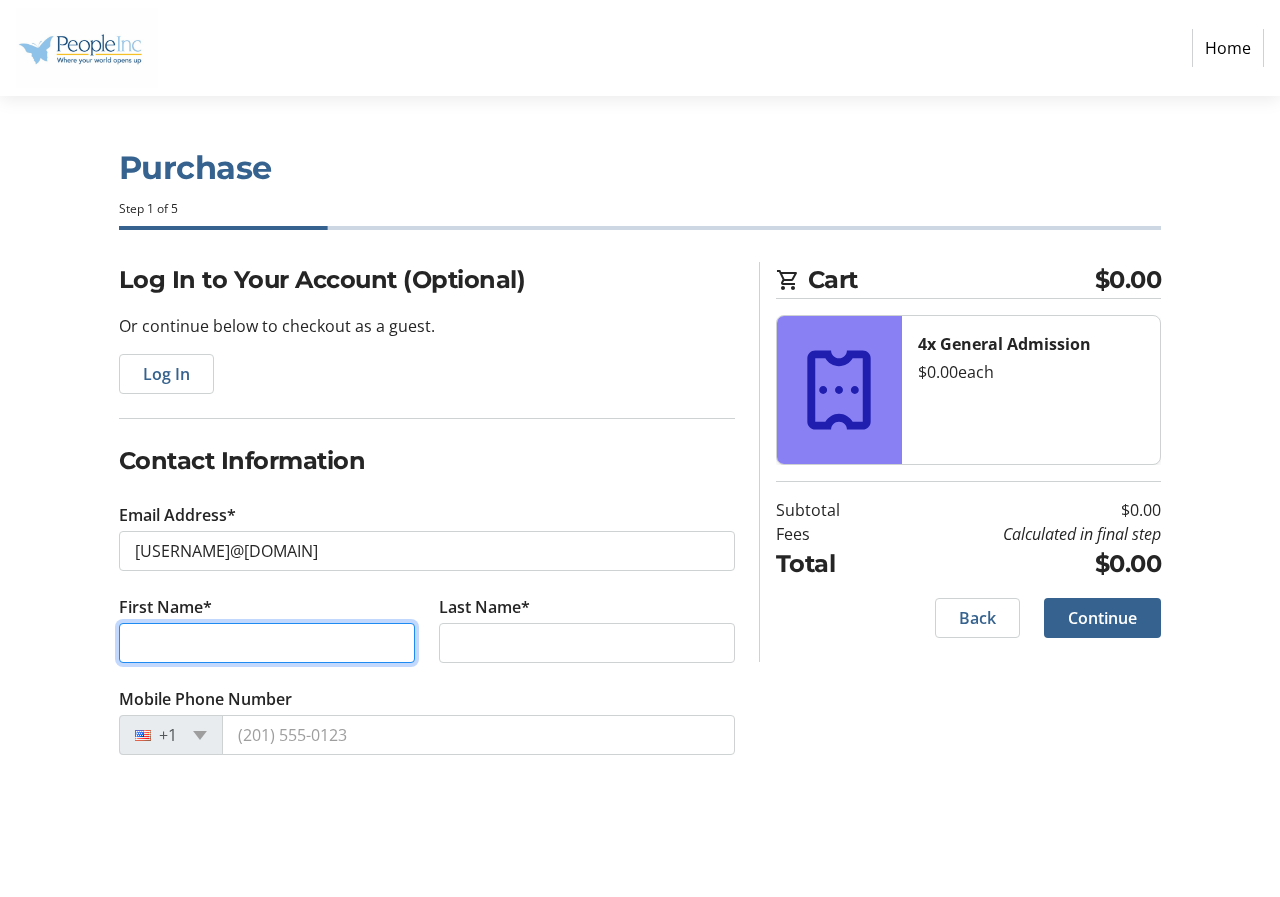 click on "First Name*" at bounding box center (267, 643) 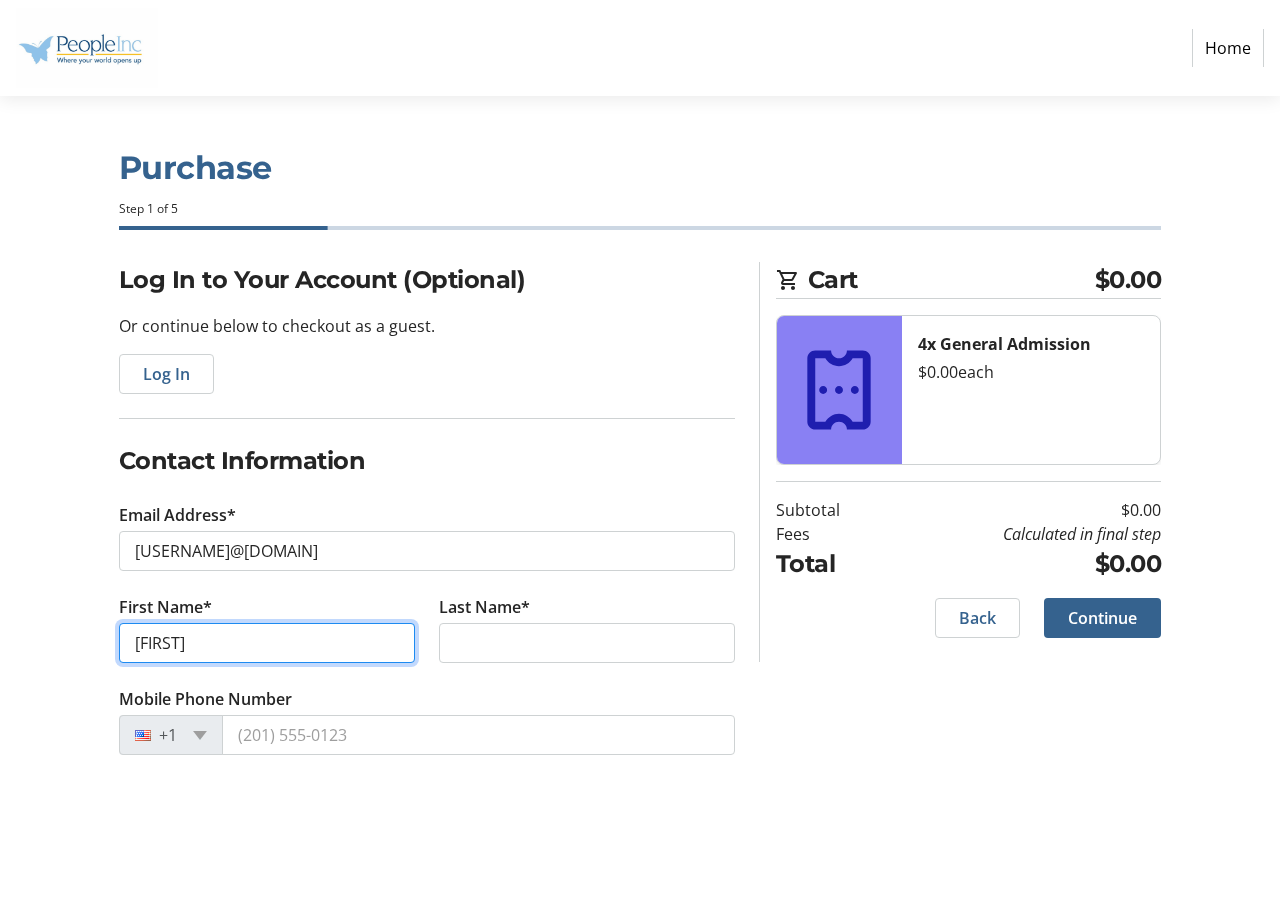 type on "michael" 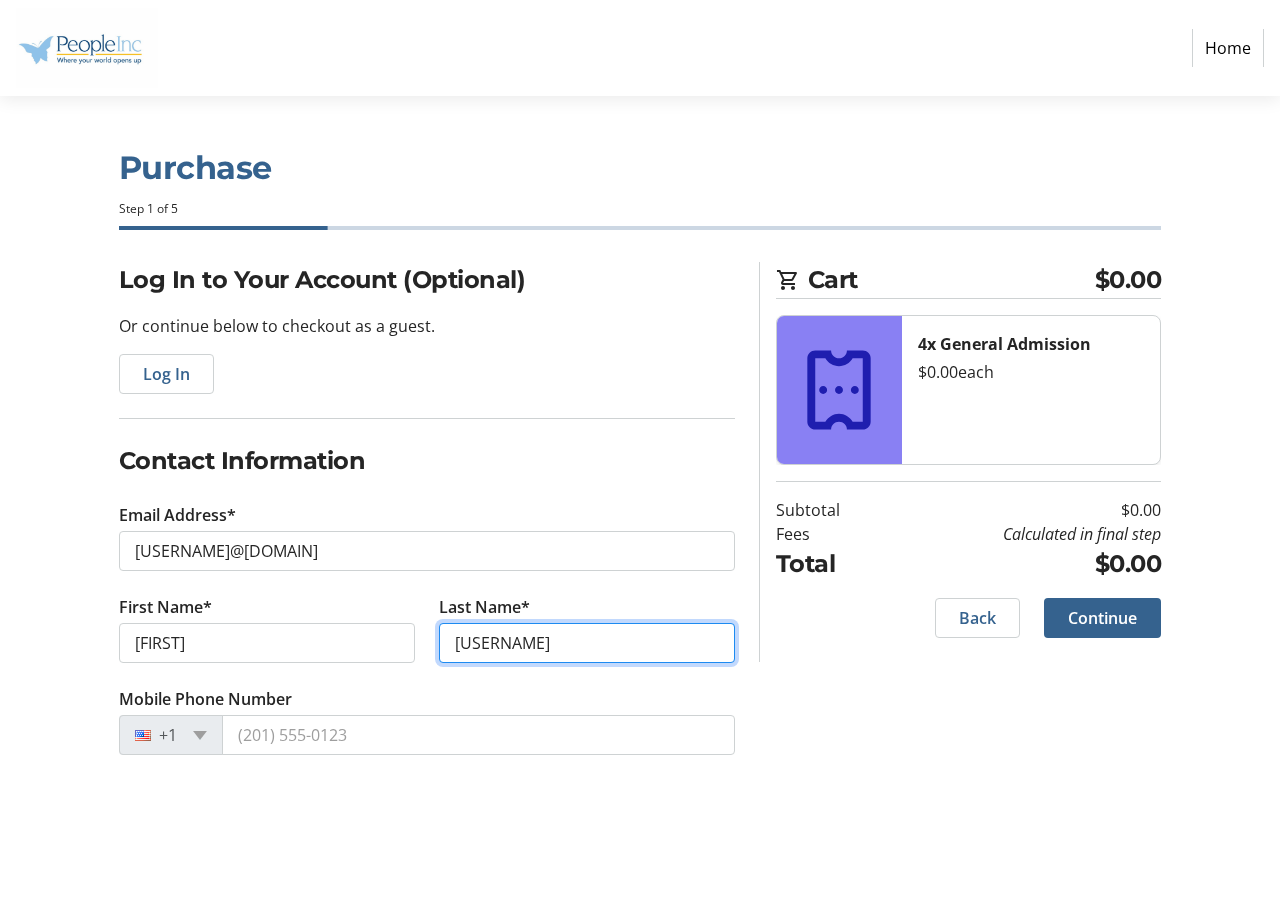 type on "connors" 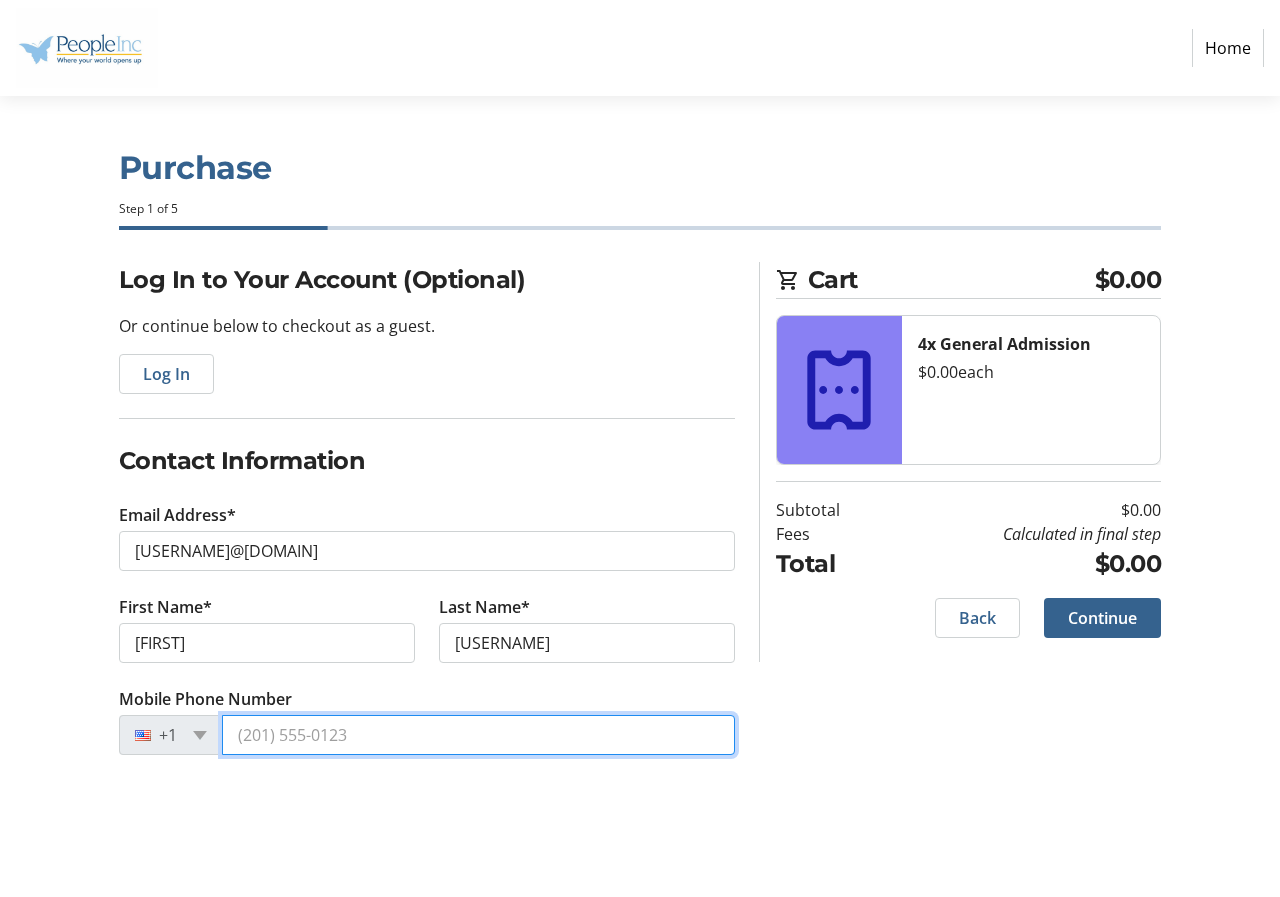 click on "Mobile Phone Number" at bounding box center [478, 735] 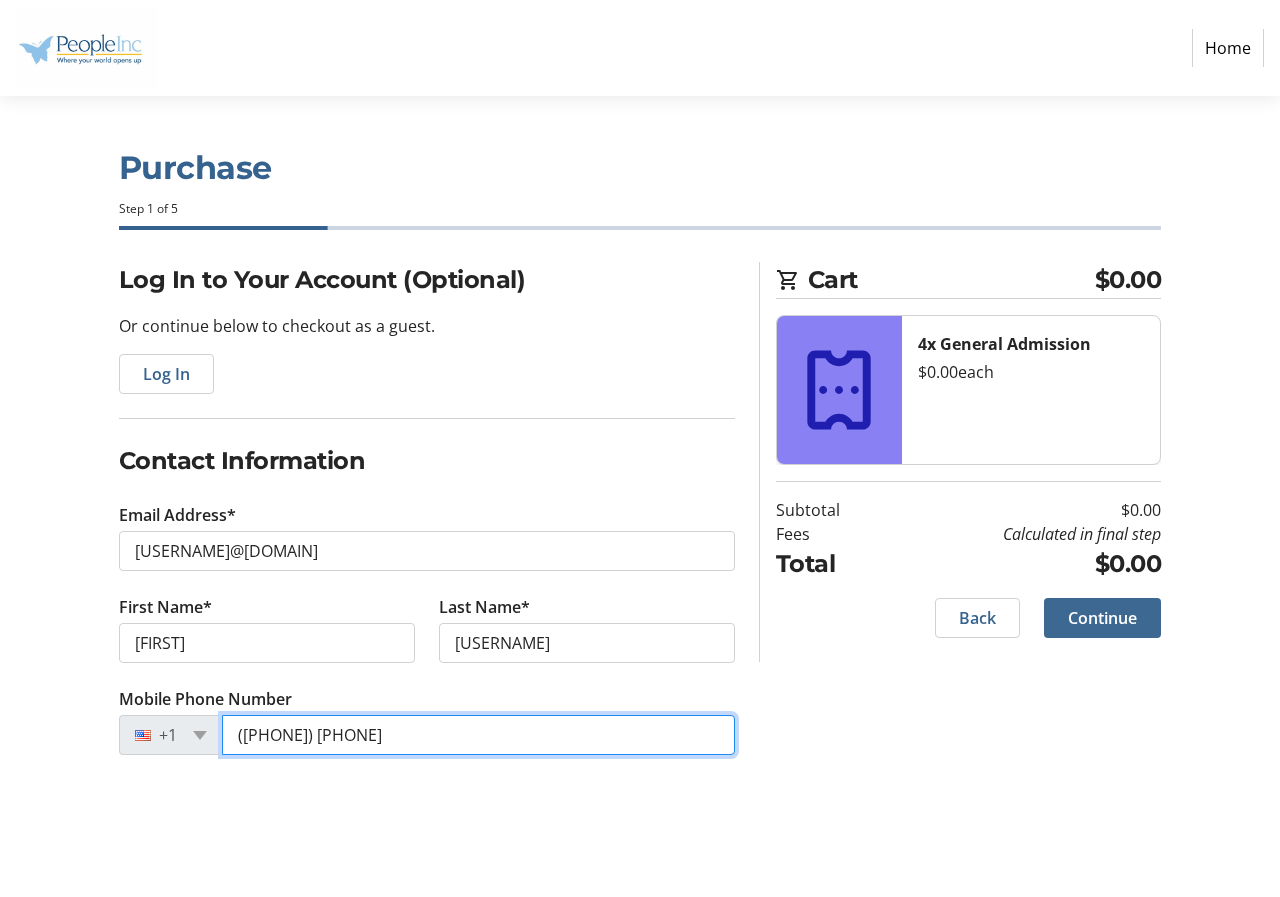 type on "(585) 520-5179" 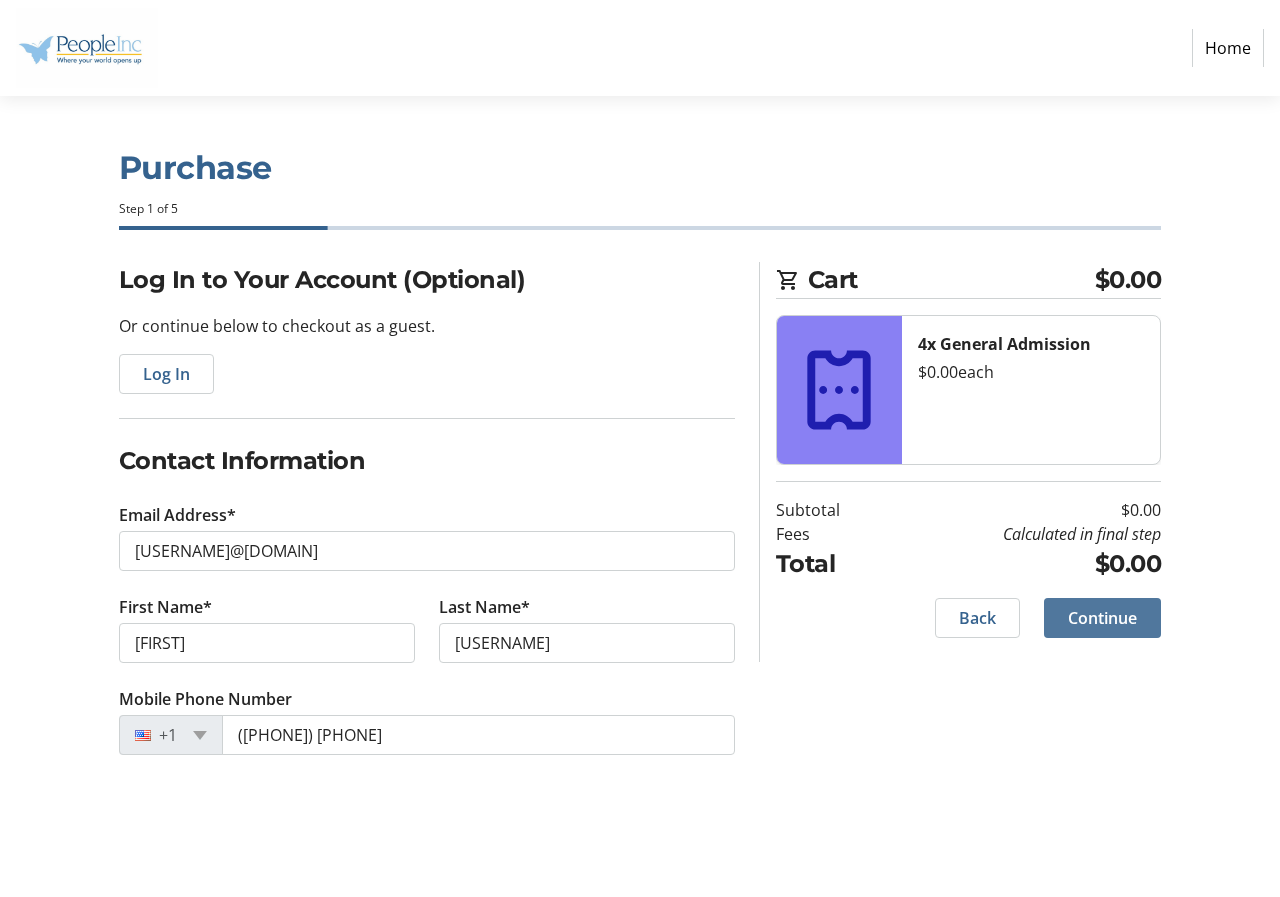 click on "Continue" 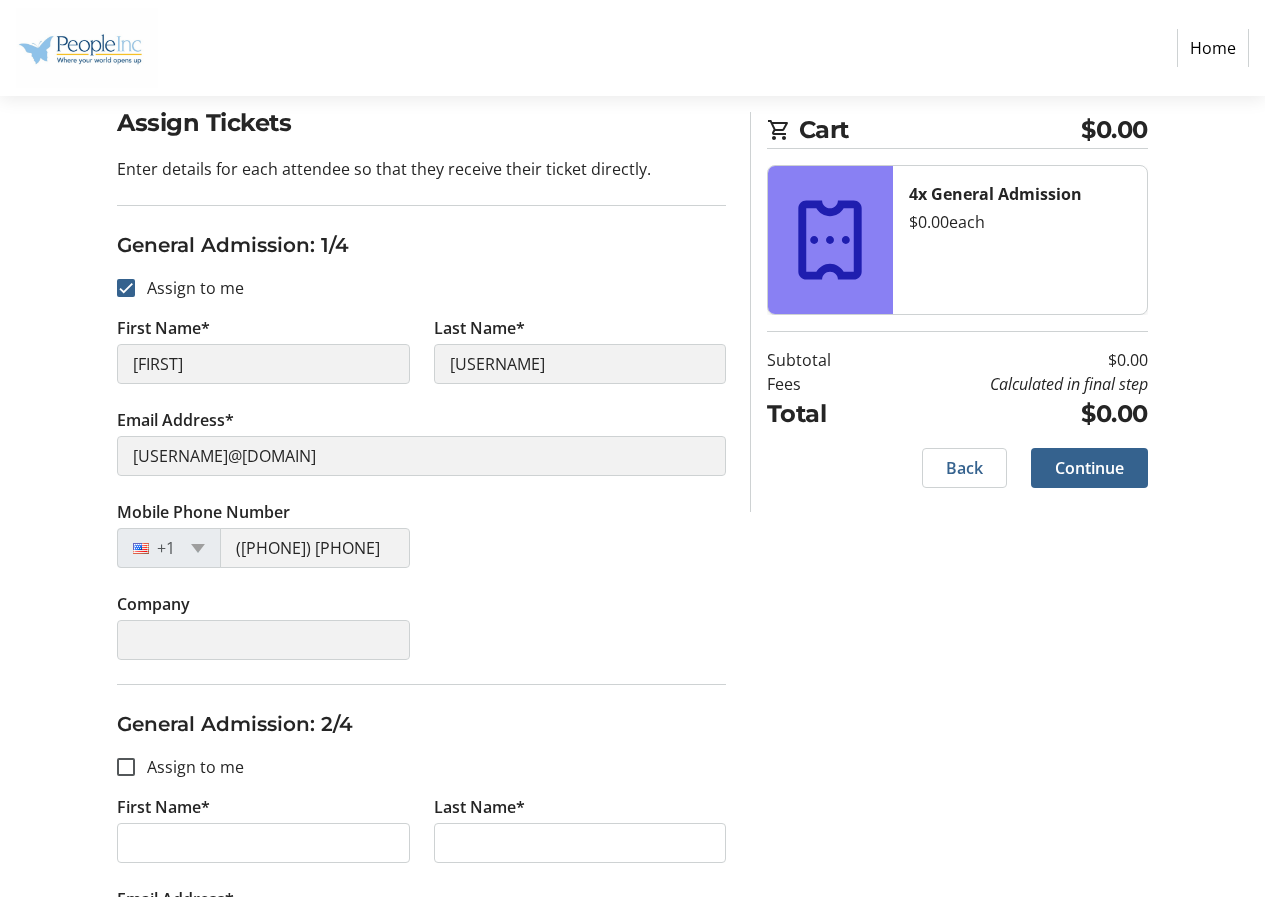 scroll, scrollTop: 500, scrollLeft: 0, axis: vertical 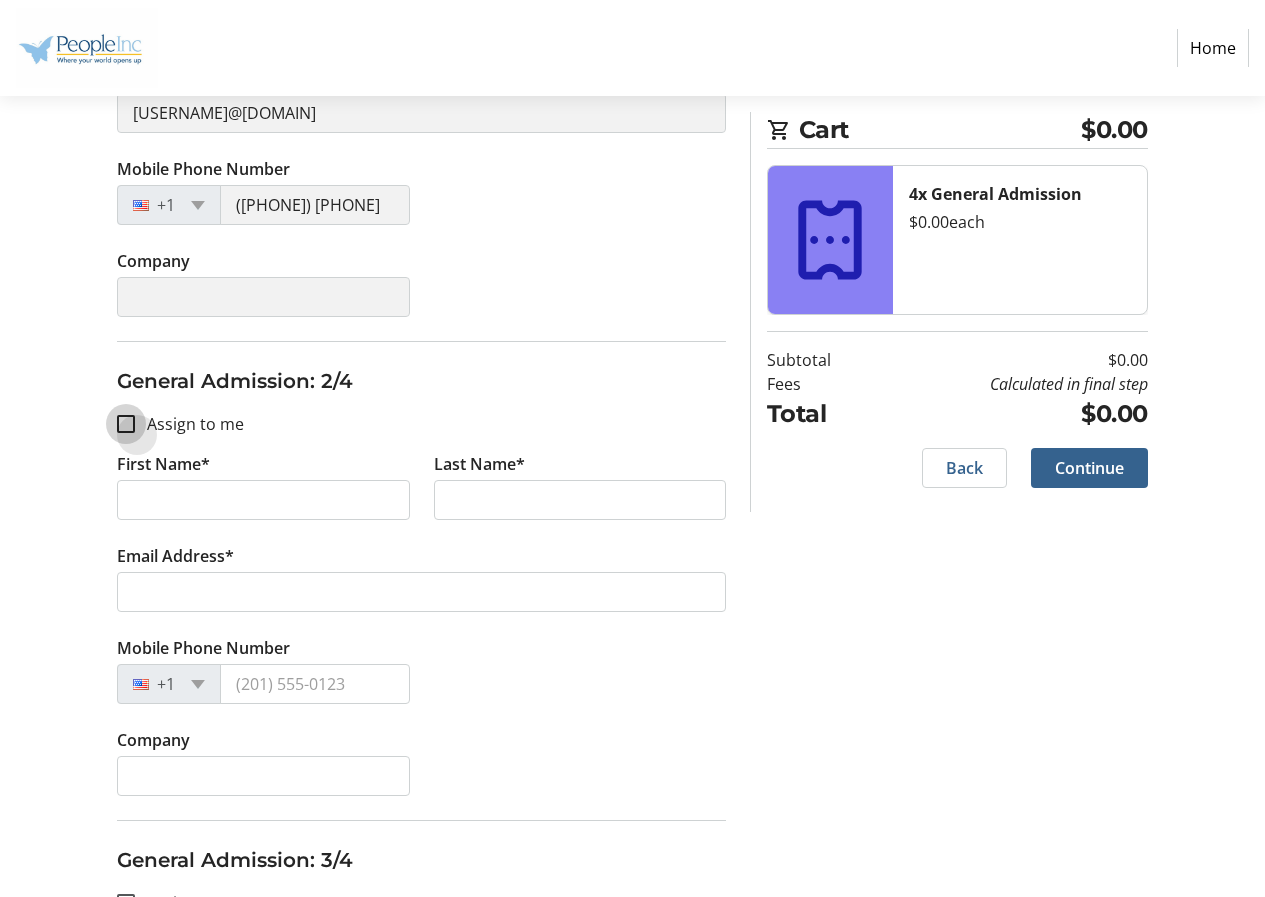 click on "Assign to me" at bounding box center (126, 424) 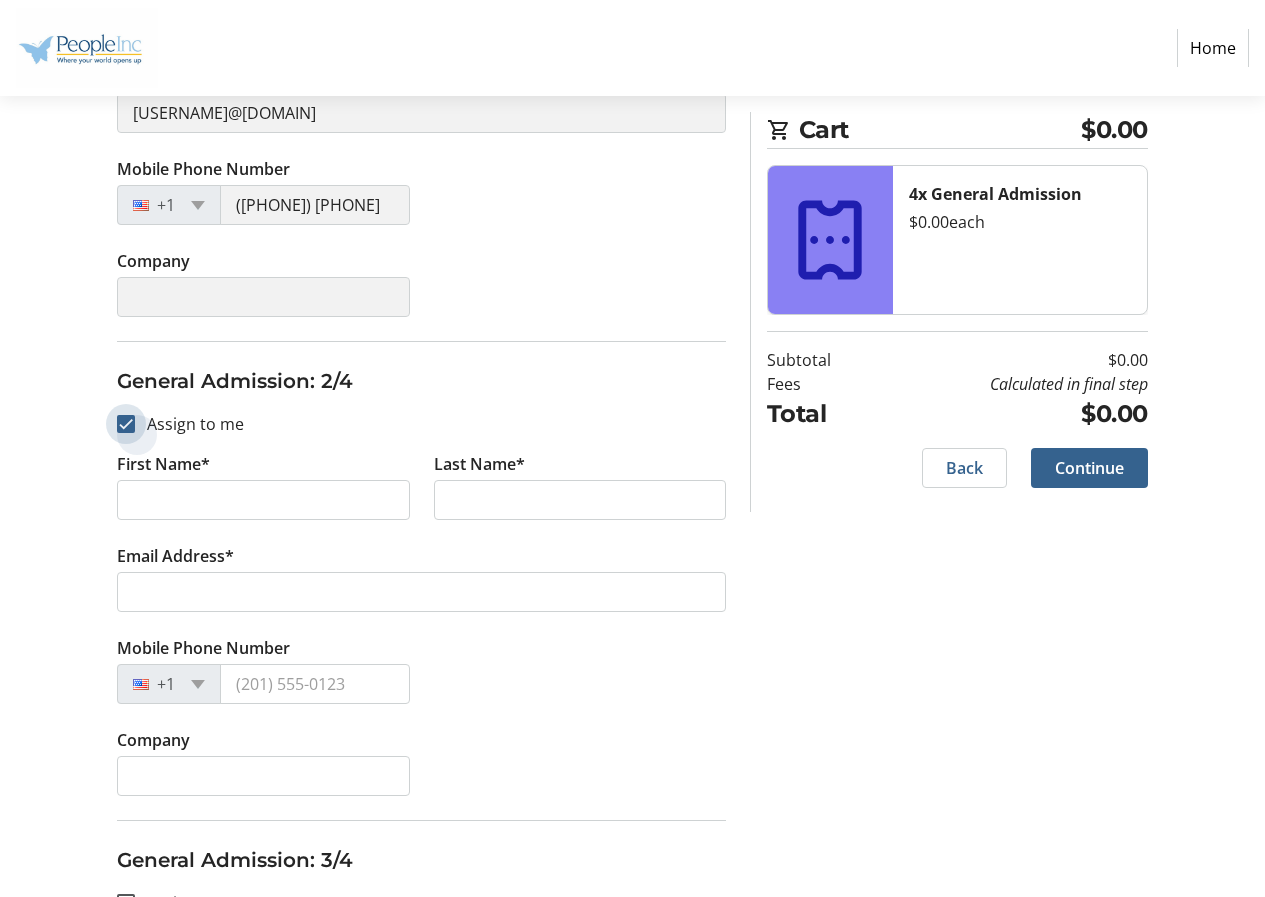 checkbox on "true" 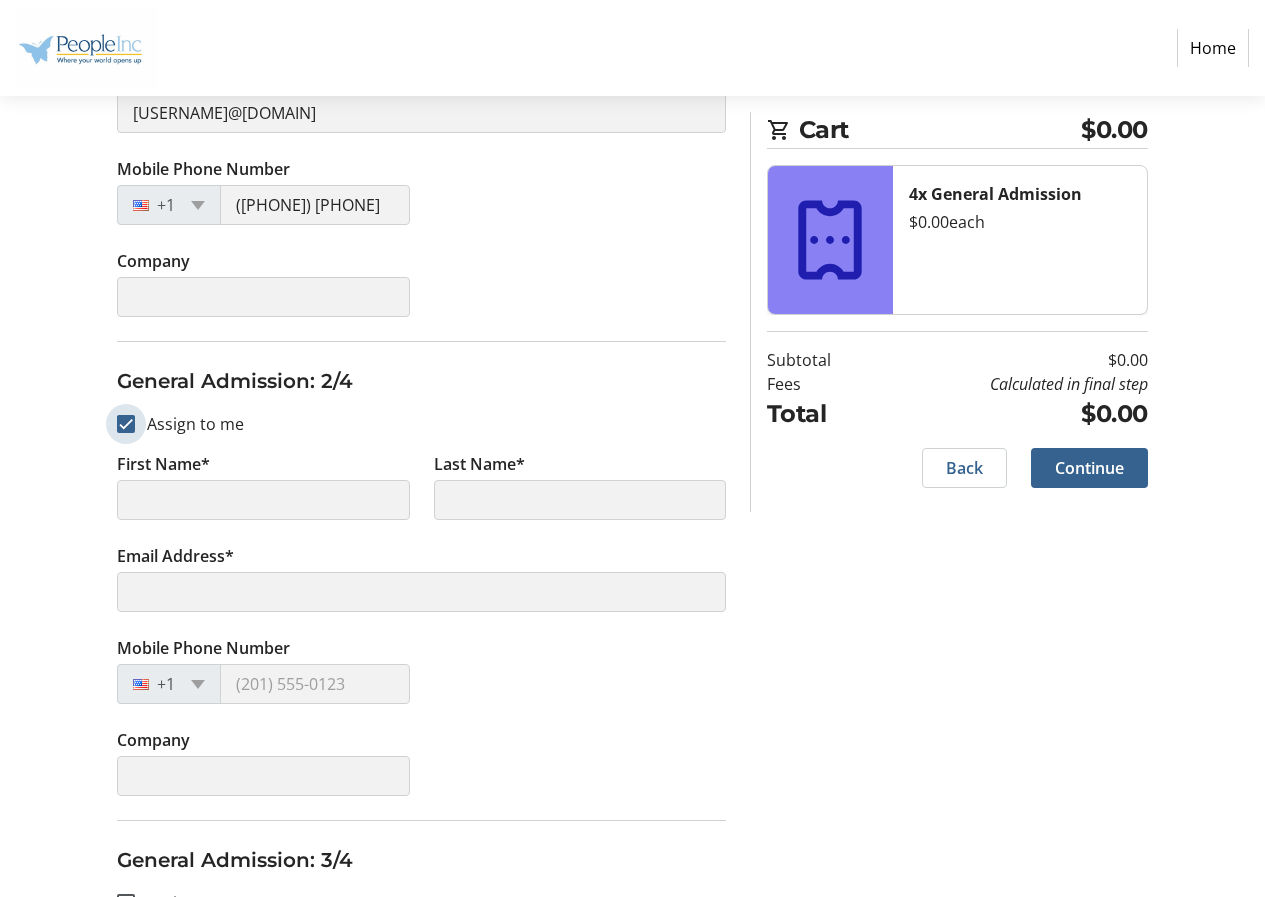 scroll, scrollTop: 900, scrollLeft: 0, axis: vertical 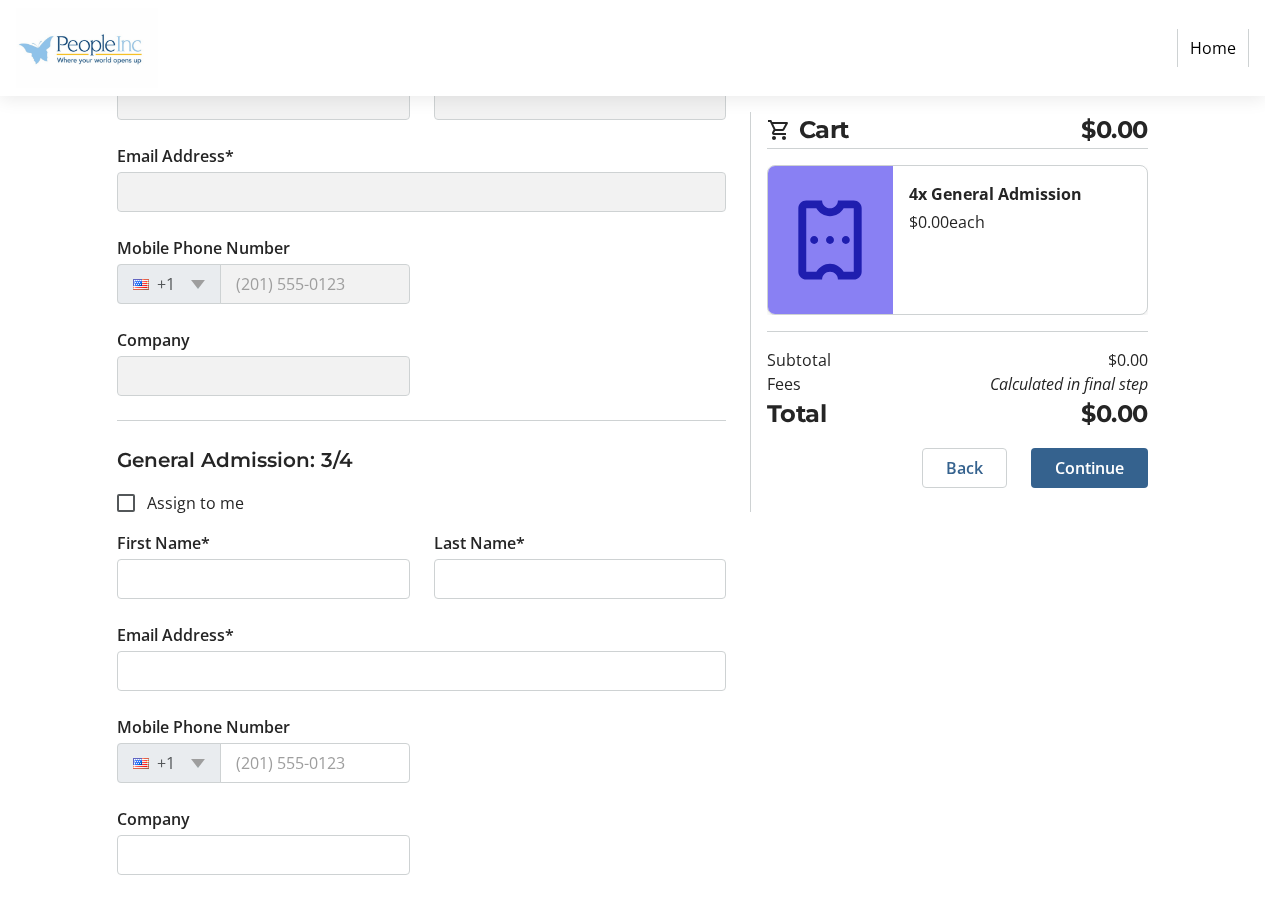 type on "michael" 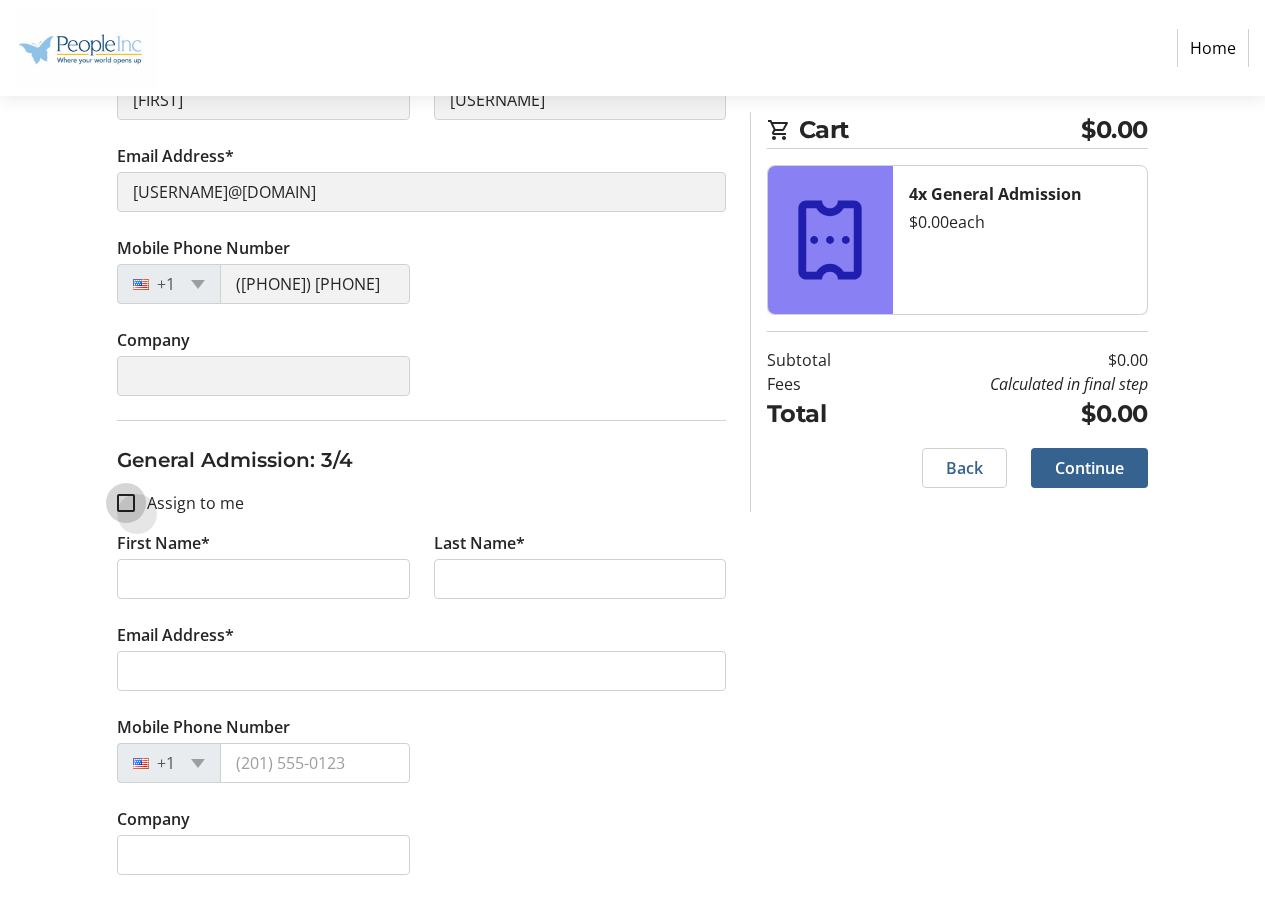 click on "Assign to me" at bounding box center (126, 503) 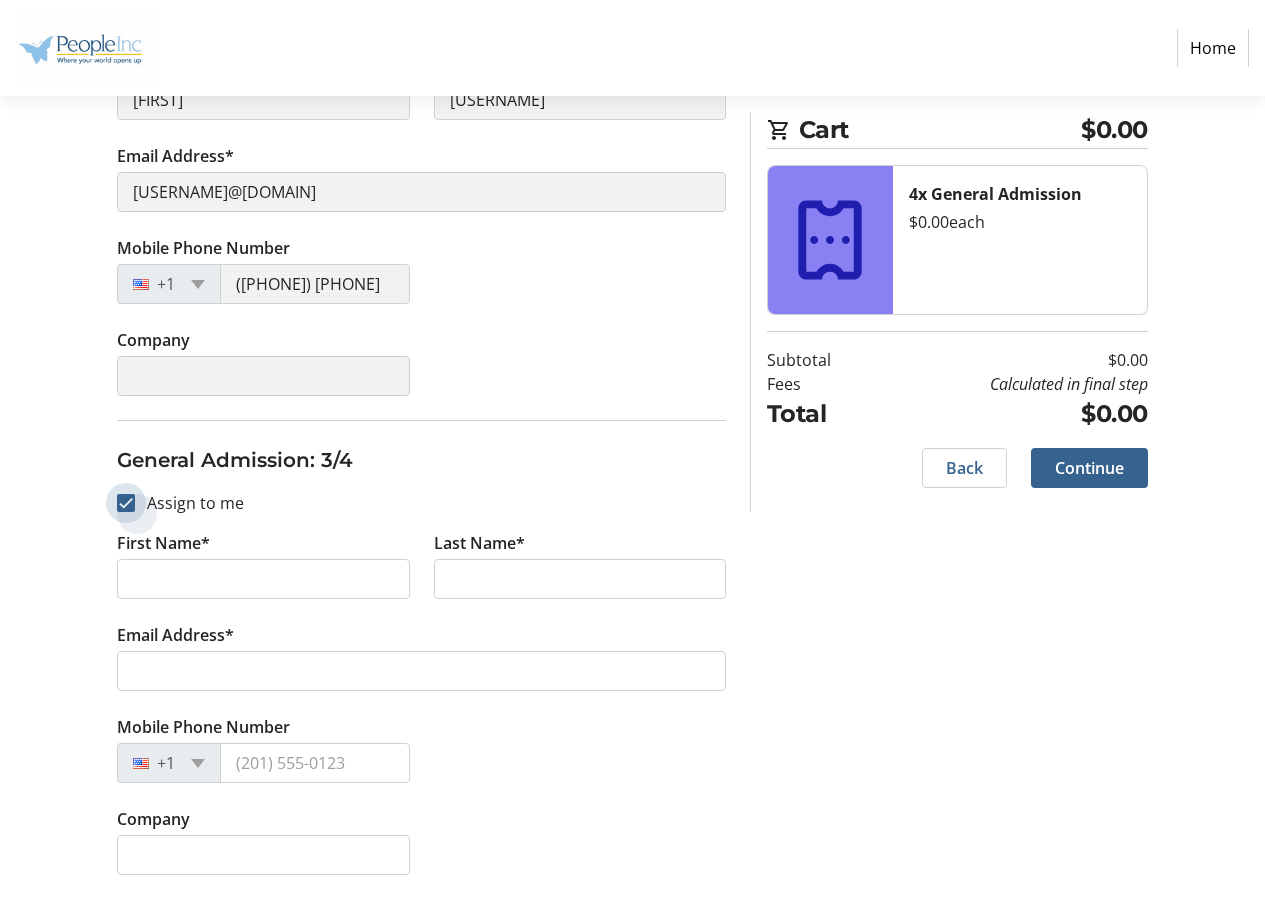 checkbox on "true" 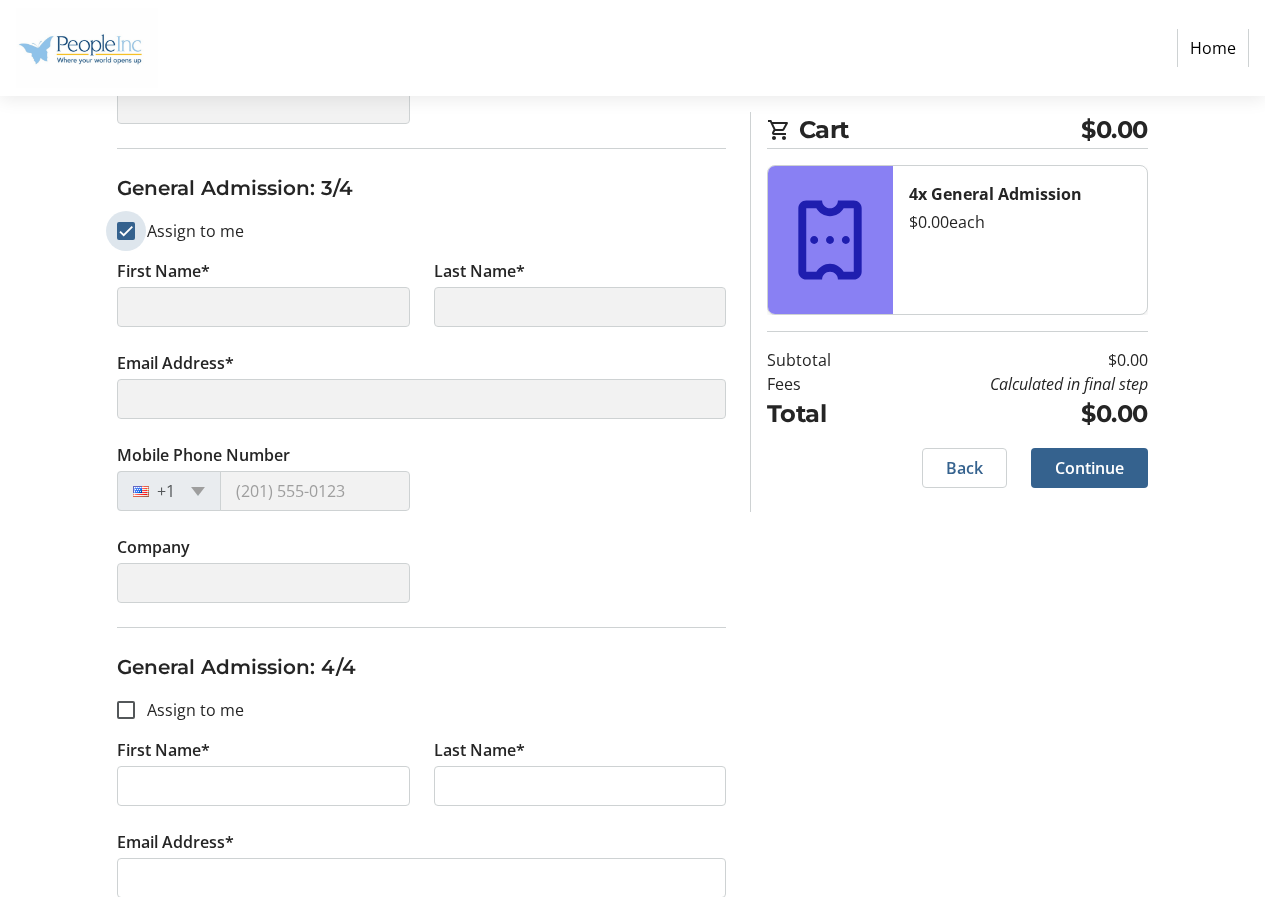 scroll, scrollTop: 1381, scrollLeft: 0, axis: vertical 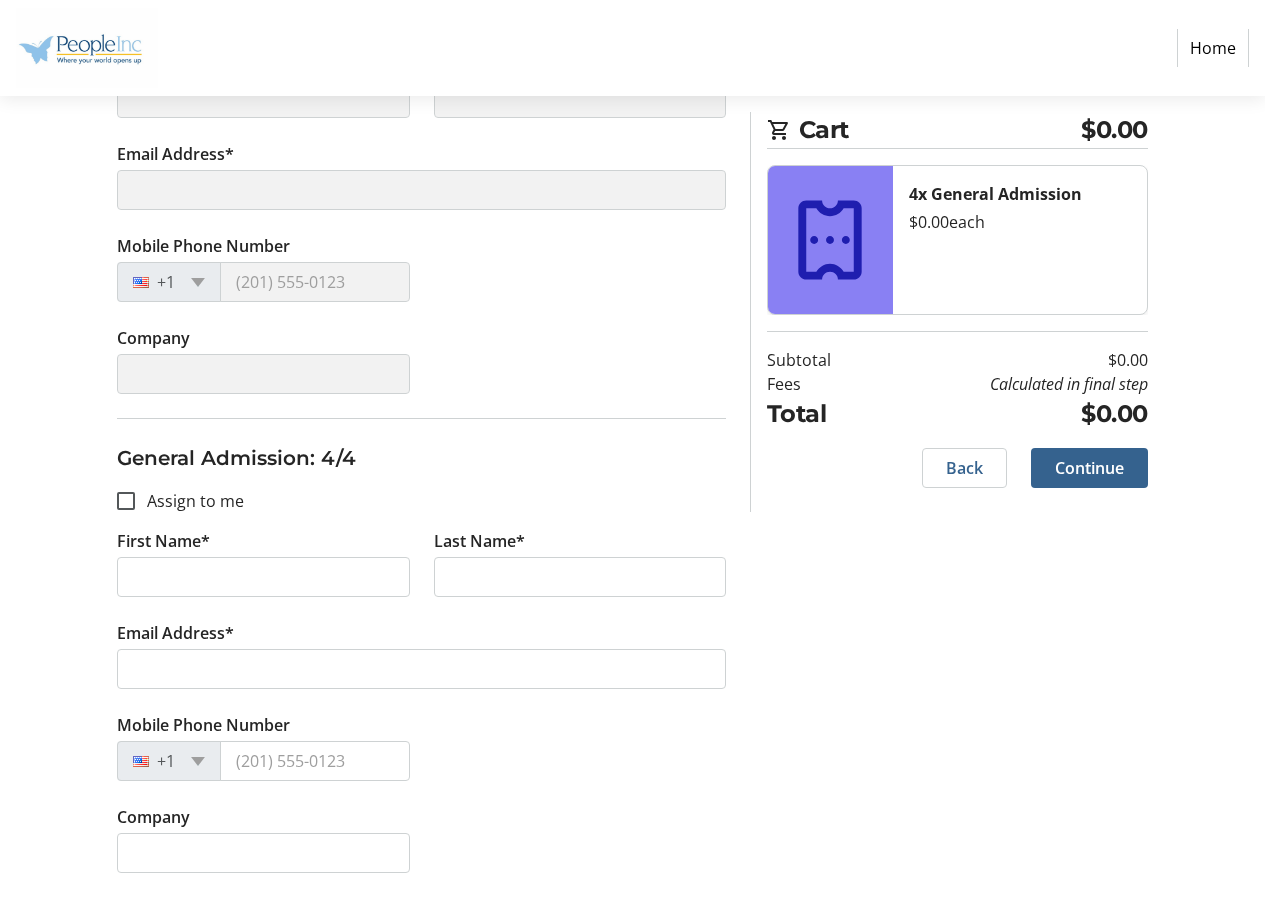 type on "michael" 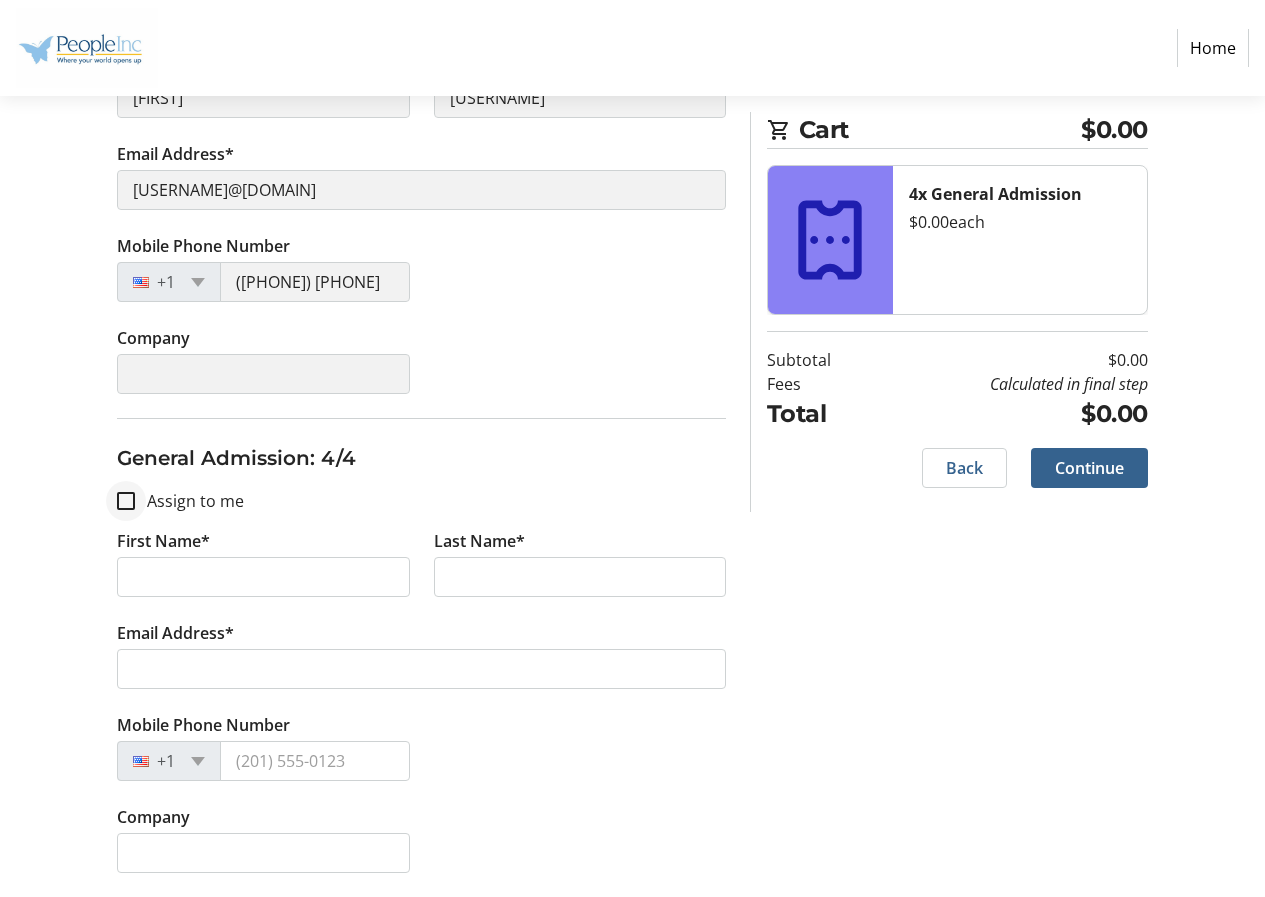 click at bounding box center (126, 501) 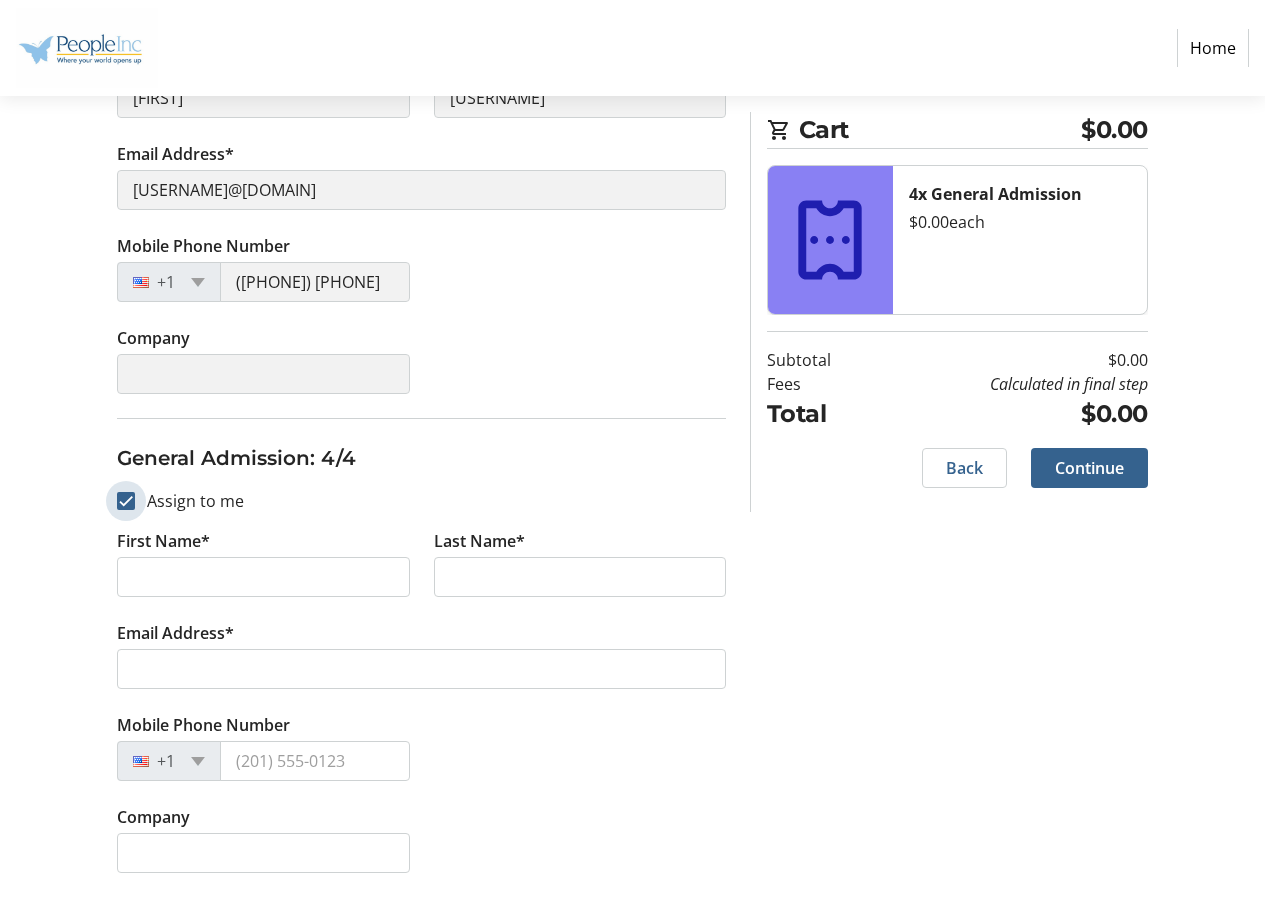 checkbox on "true" 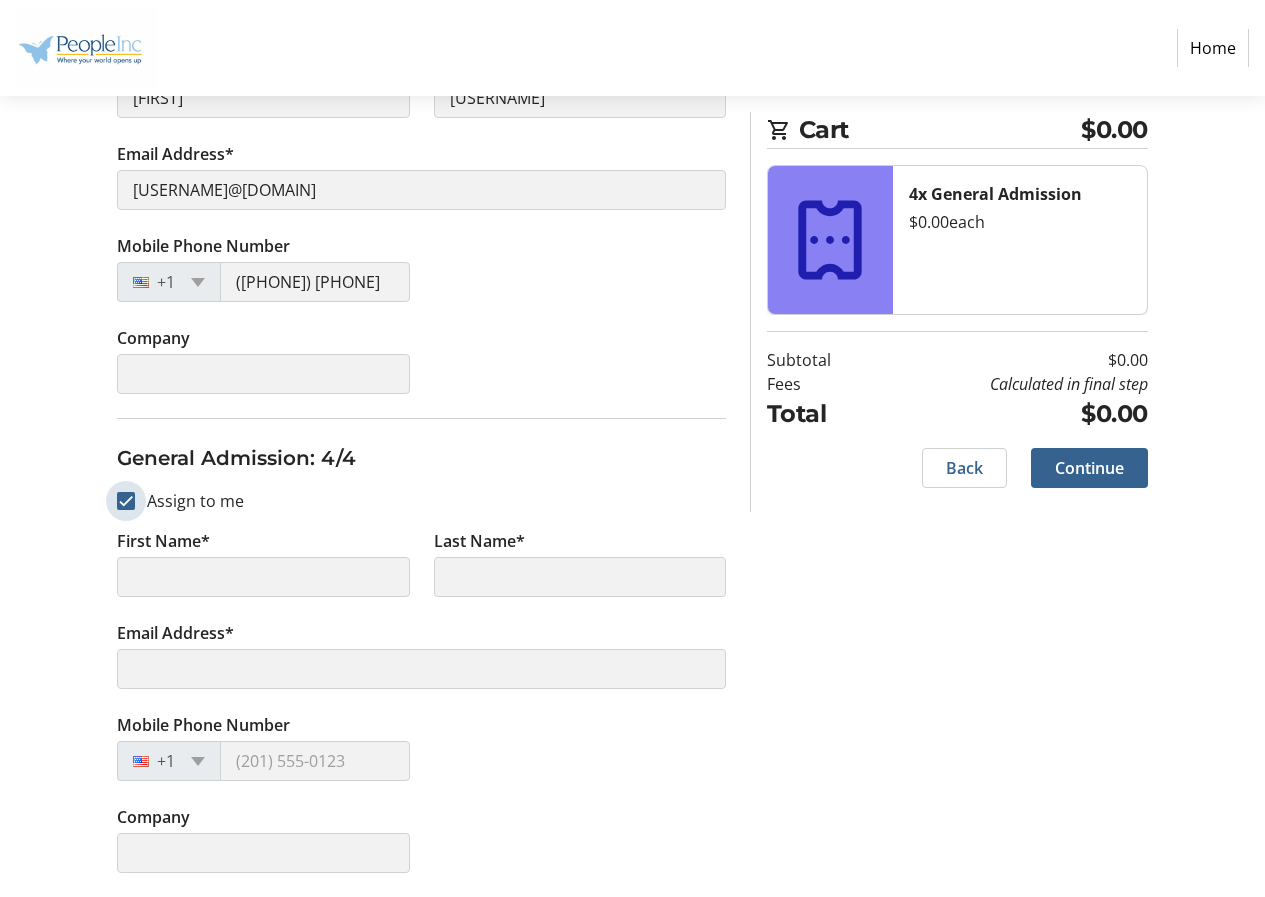 type on "michael" 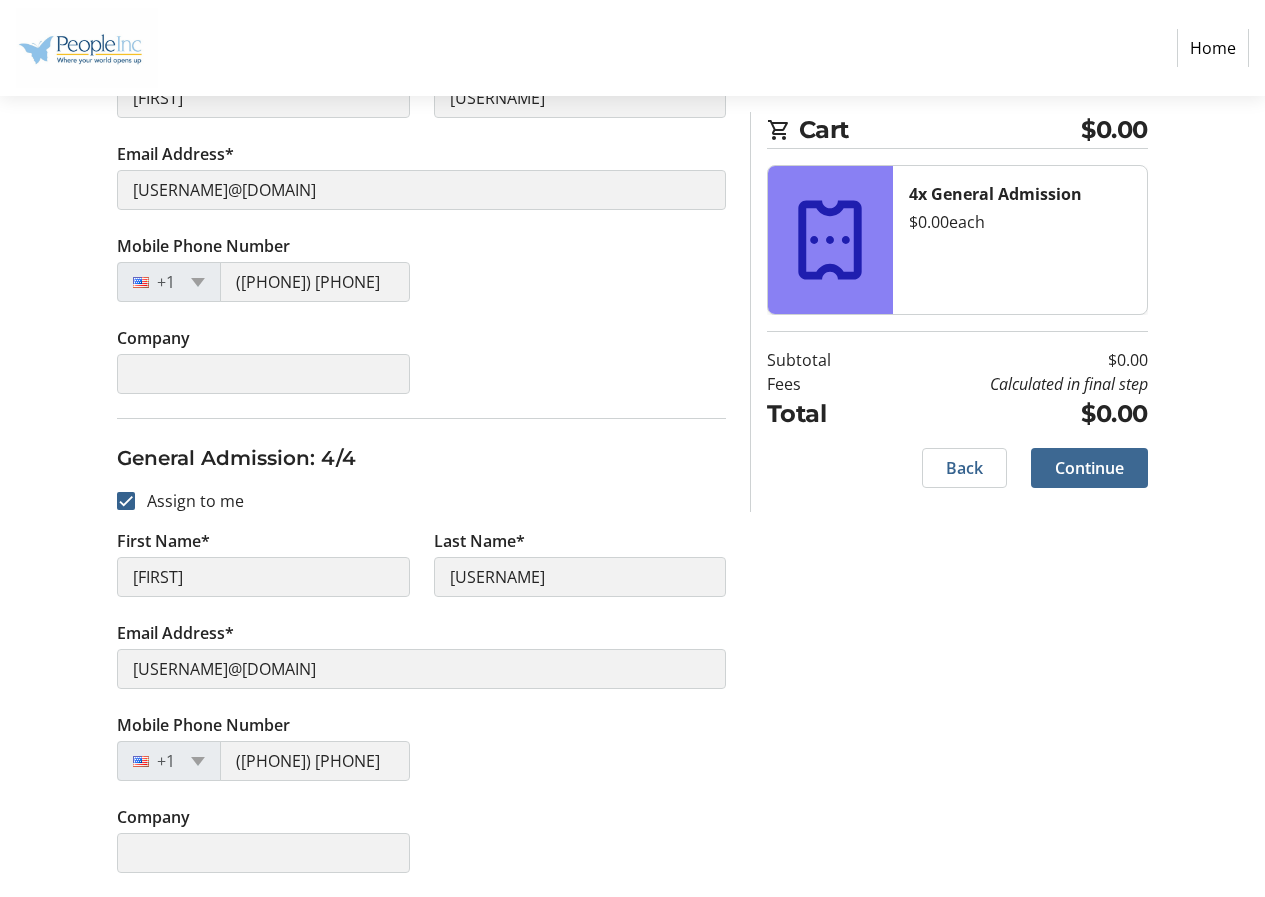click on "Continue" 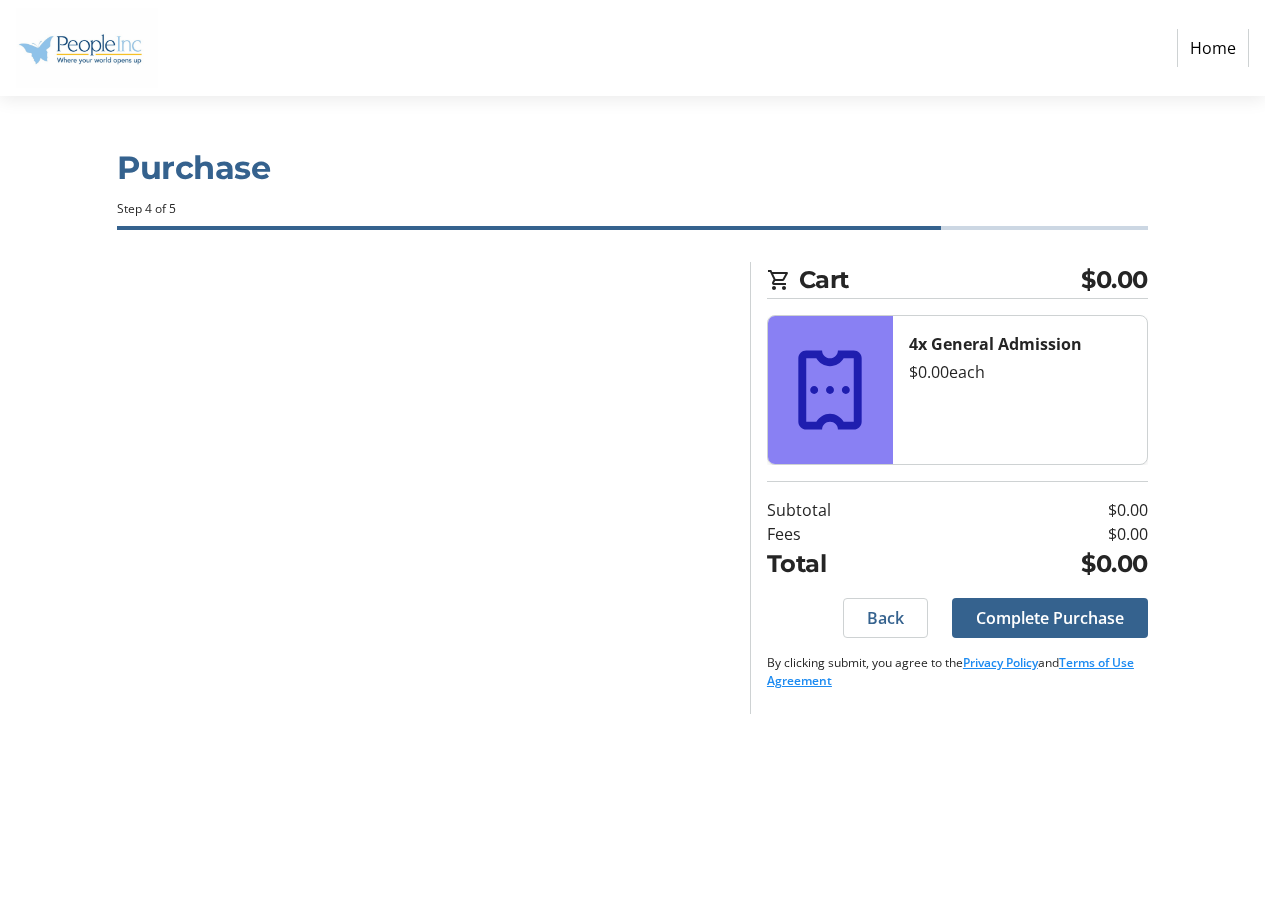 scroll, scrollTop: 0, scrollLeft: 0, axis: both 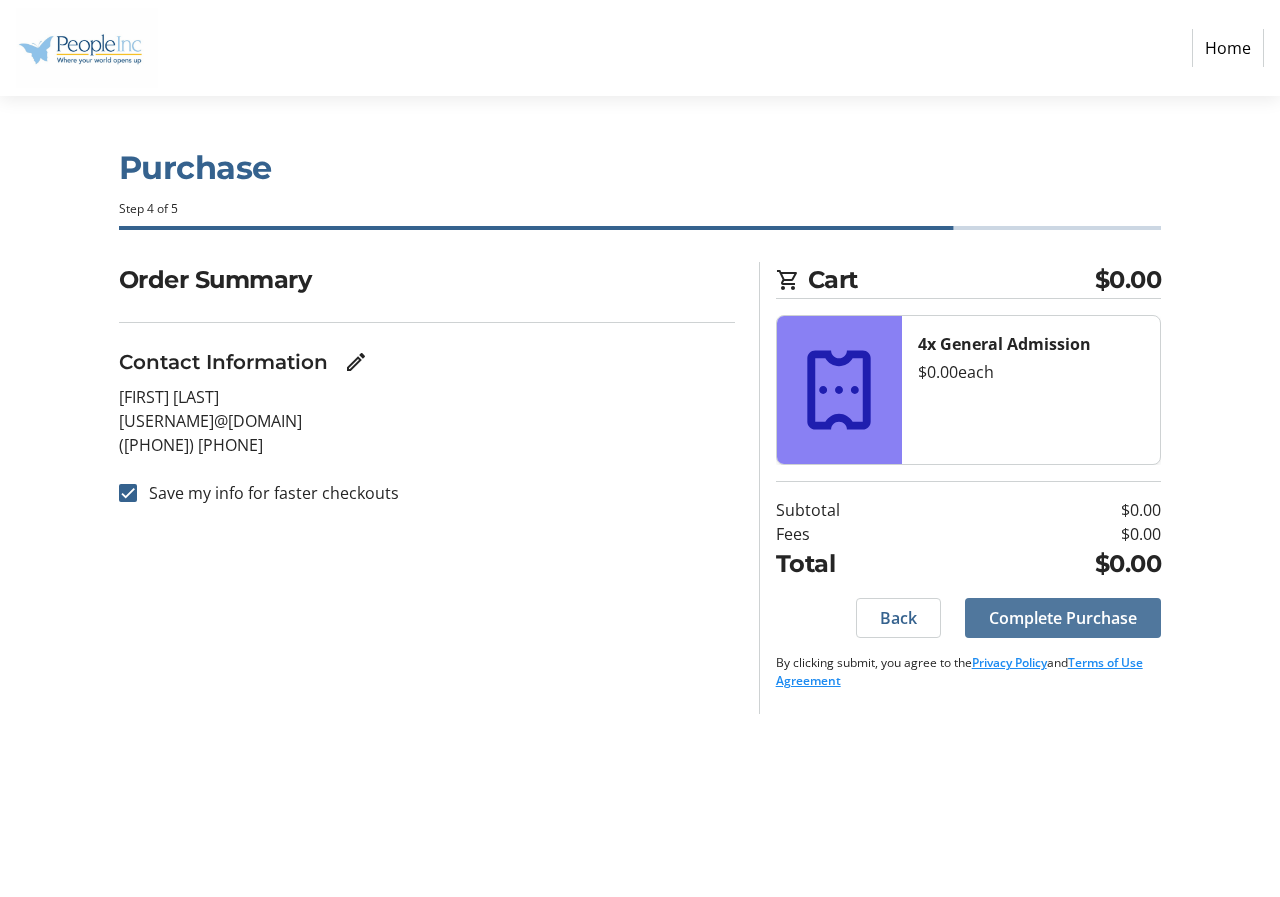 click on "Complete Purchase" 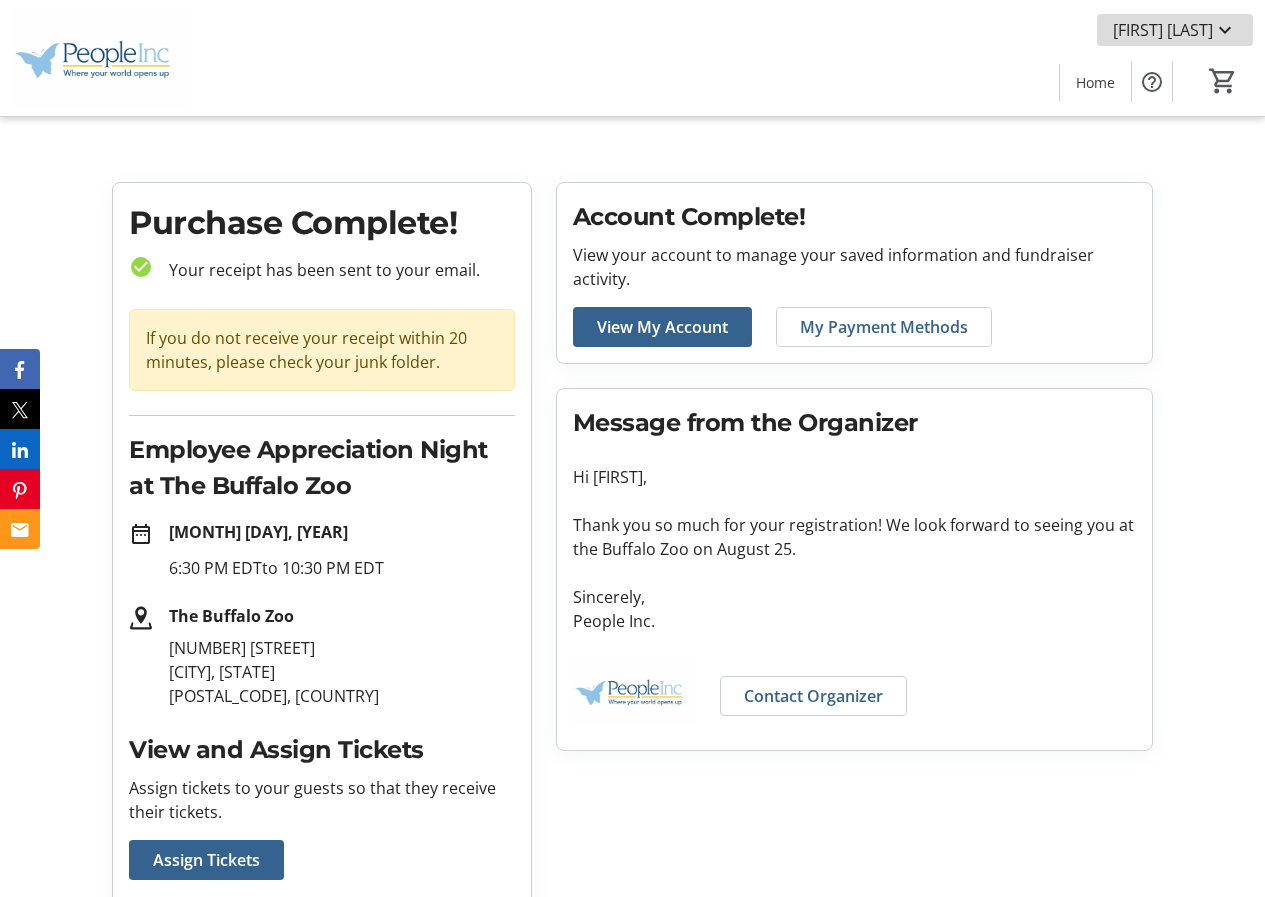 click on "michael connors" 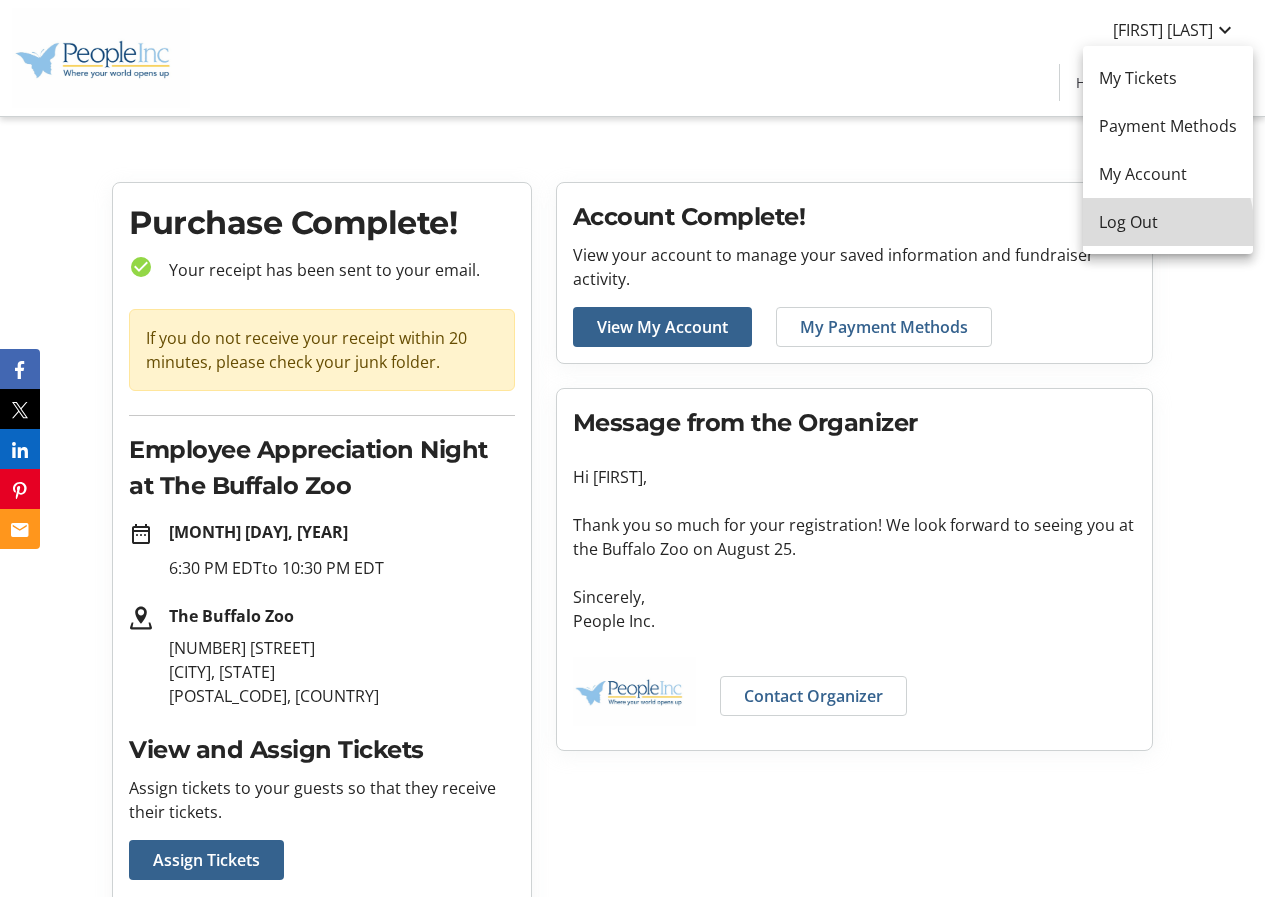 click on "Log Out" at bounding box center [1168, 222] 